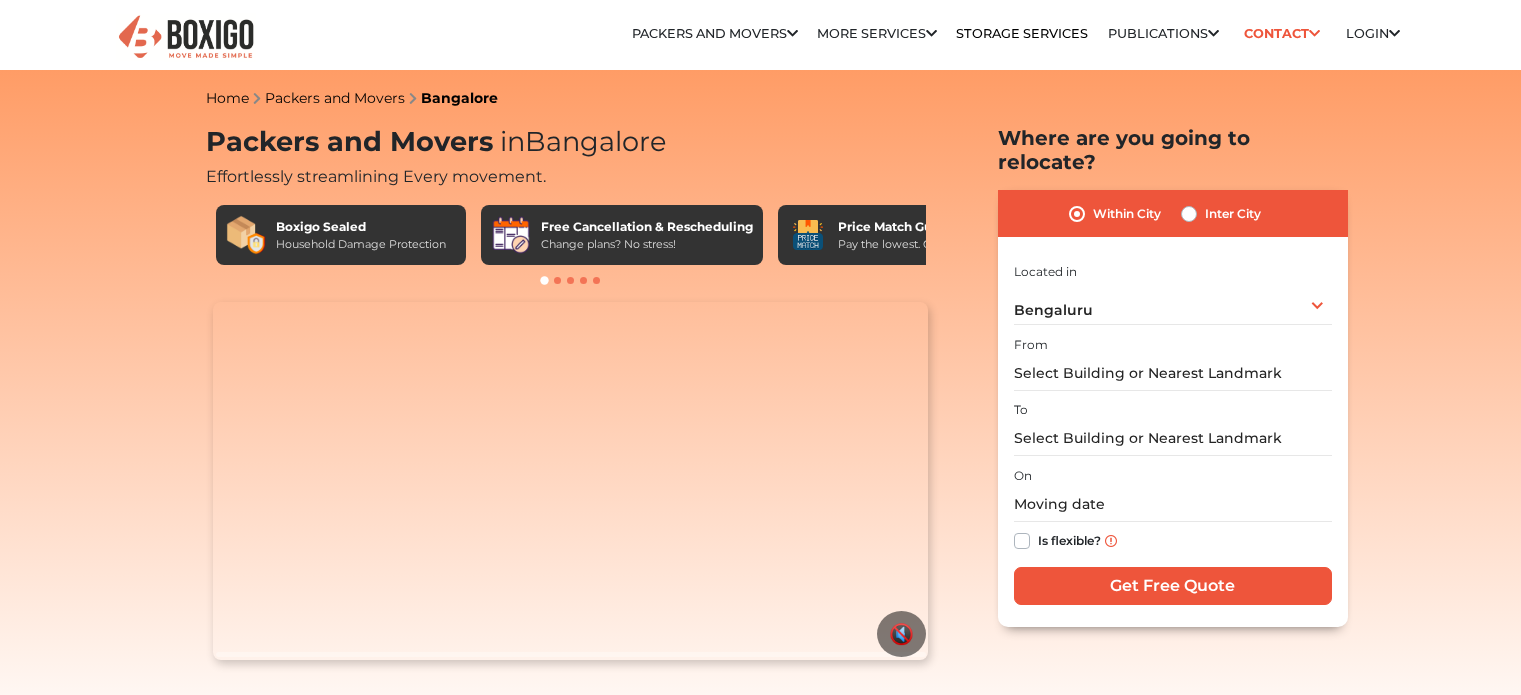 scroll, scrollTop: 0, scrollLeft: 0, axis: both 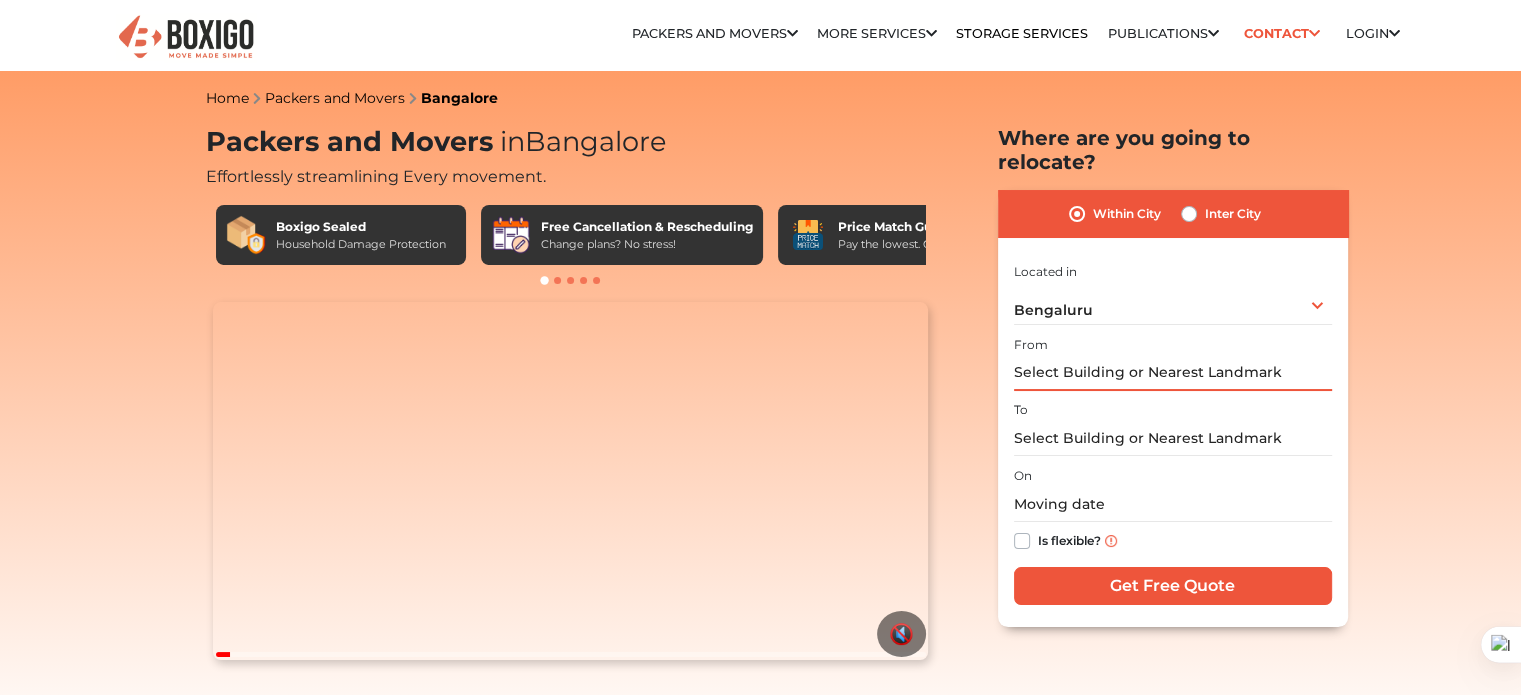 click at bounding box center [1173, 373] 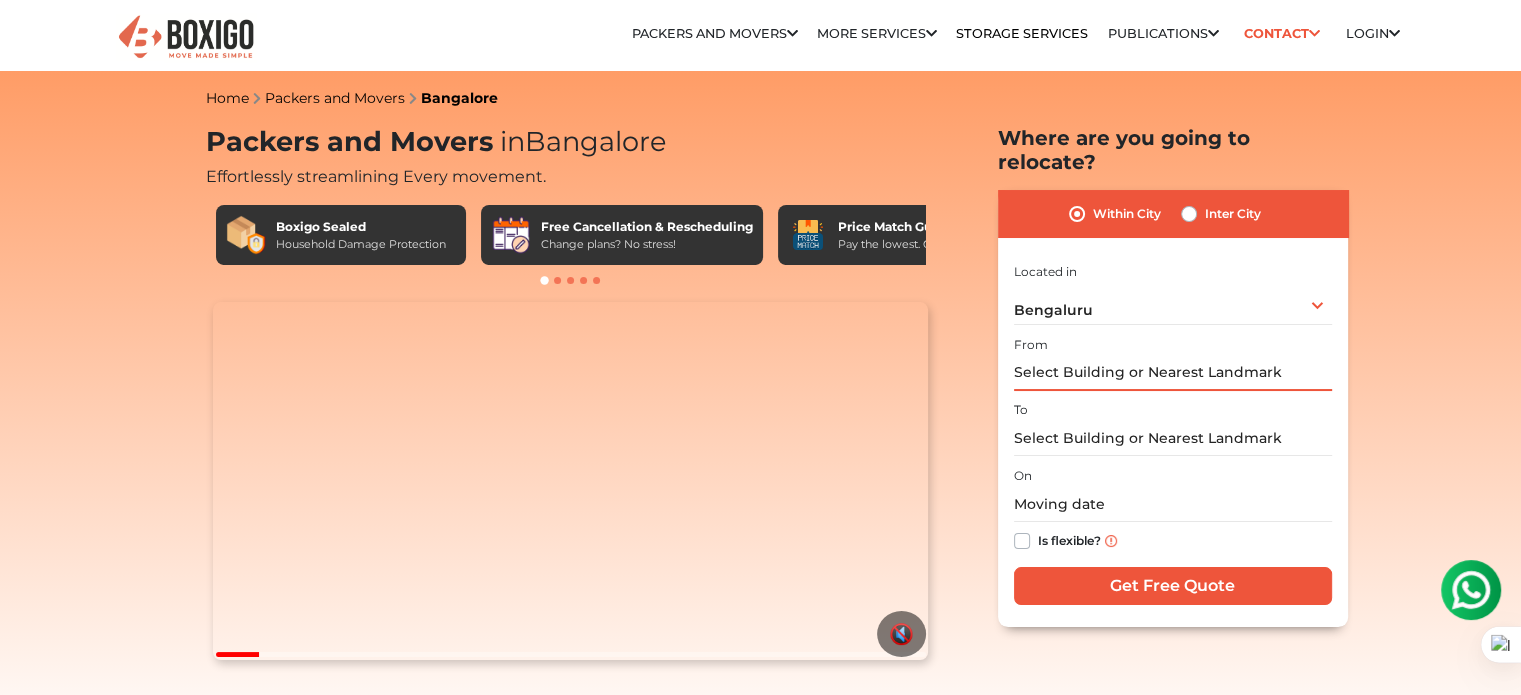 scroll, scrollTop: 0, scrollLeft: 0, axis: both 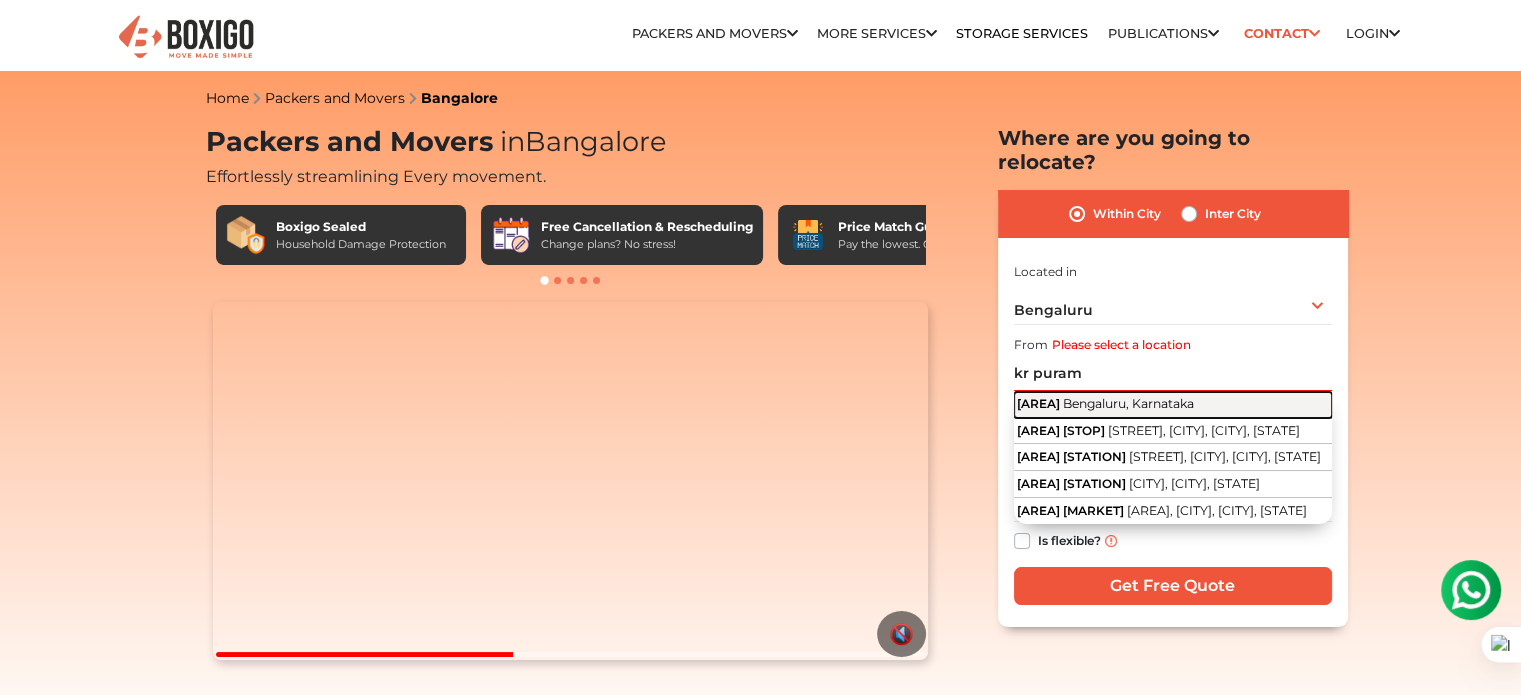 click on "Bengaluru, Karnataka" at bounding box center [1128, 403] 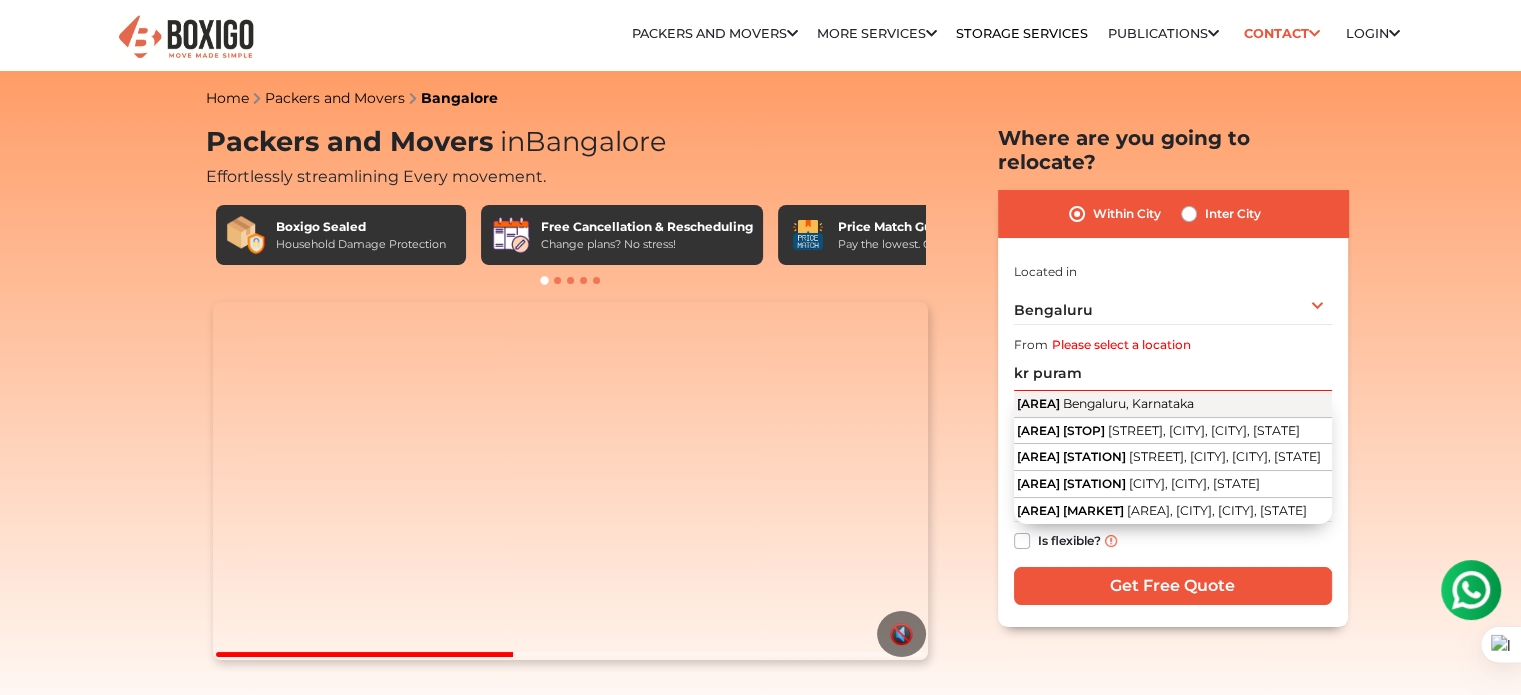 type on "K R Puram, Bengaluru, Karnataka" 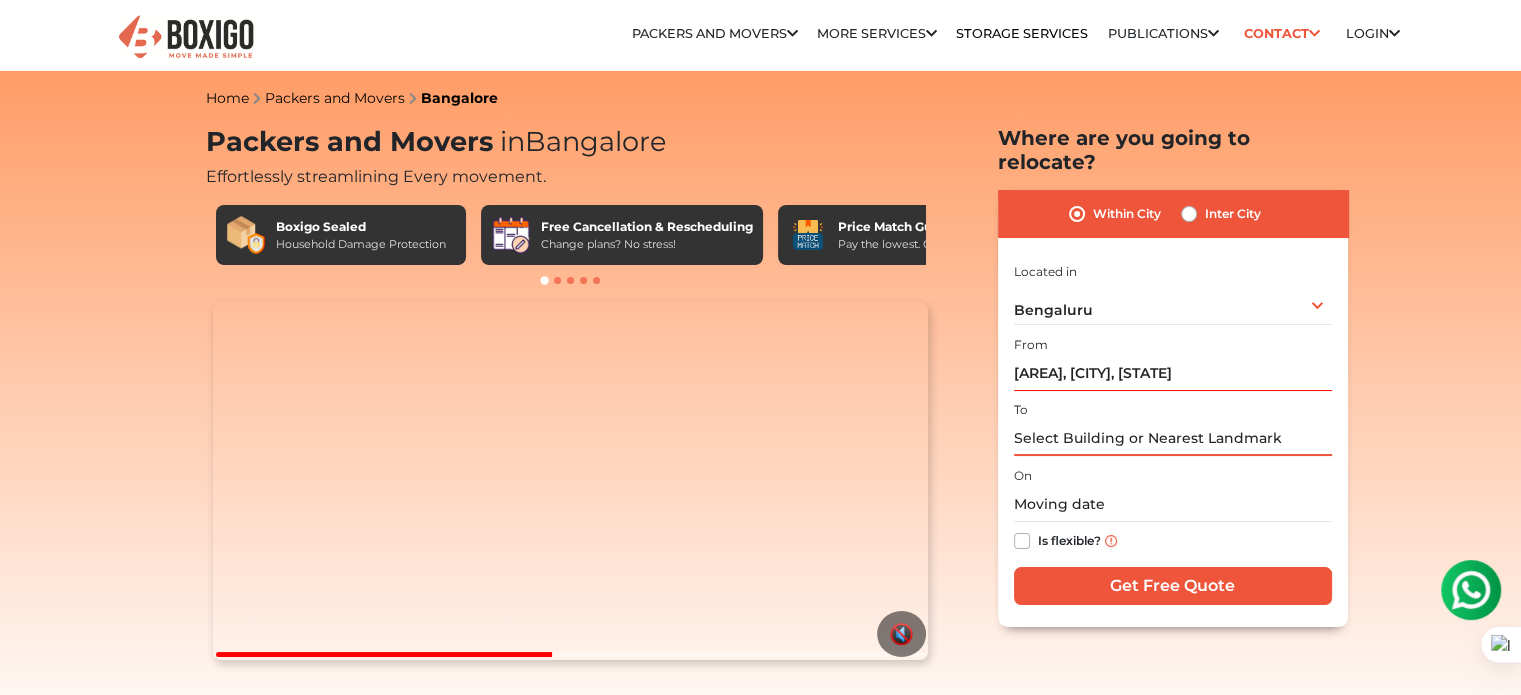 click at bounding box center [1173, 438] 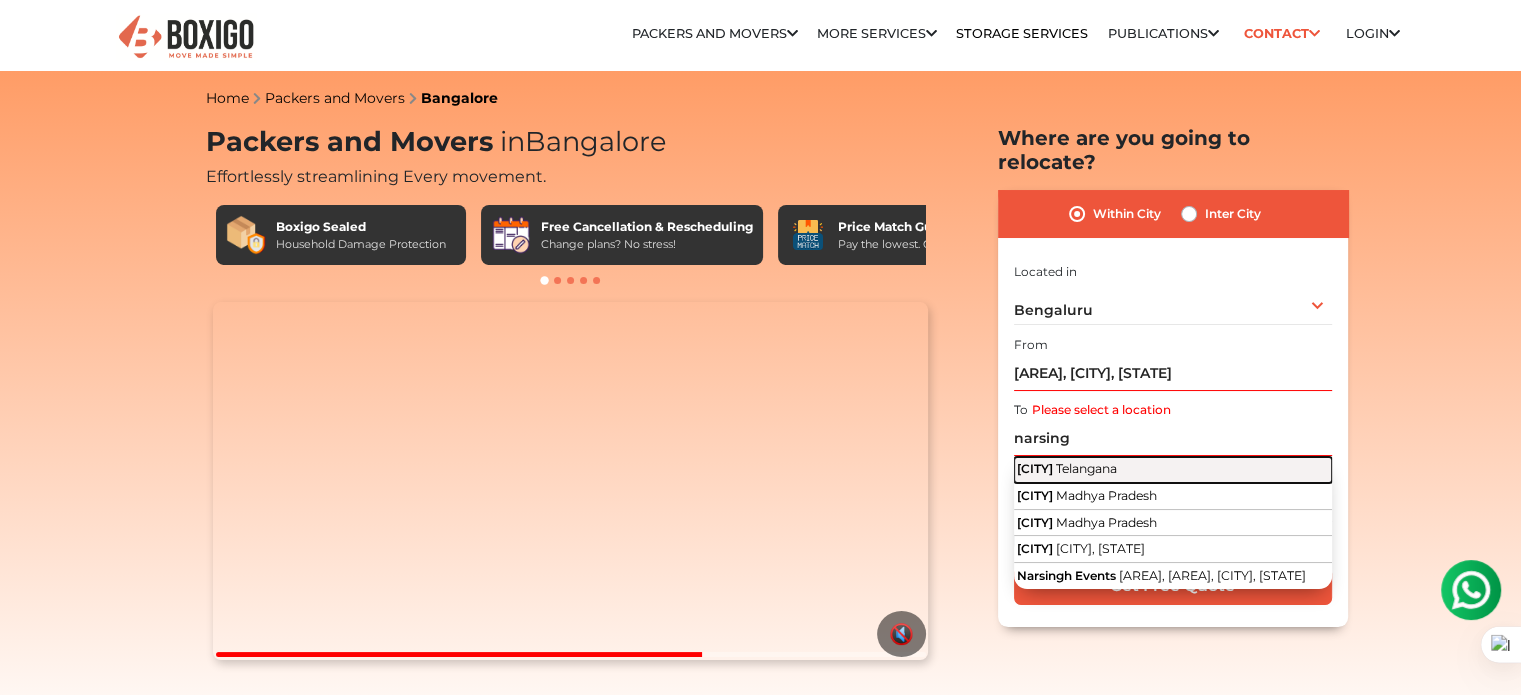 click on "Telangana" at bounding box center [1086, 468] 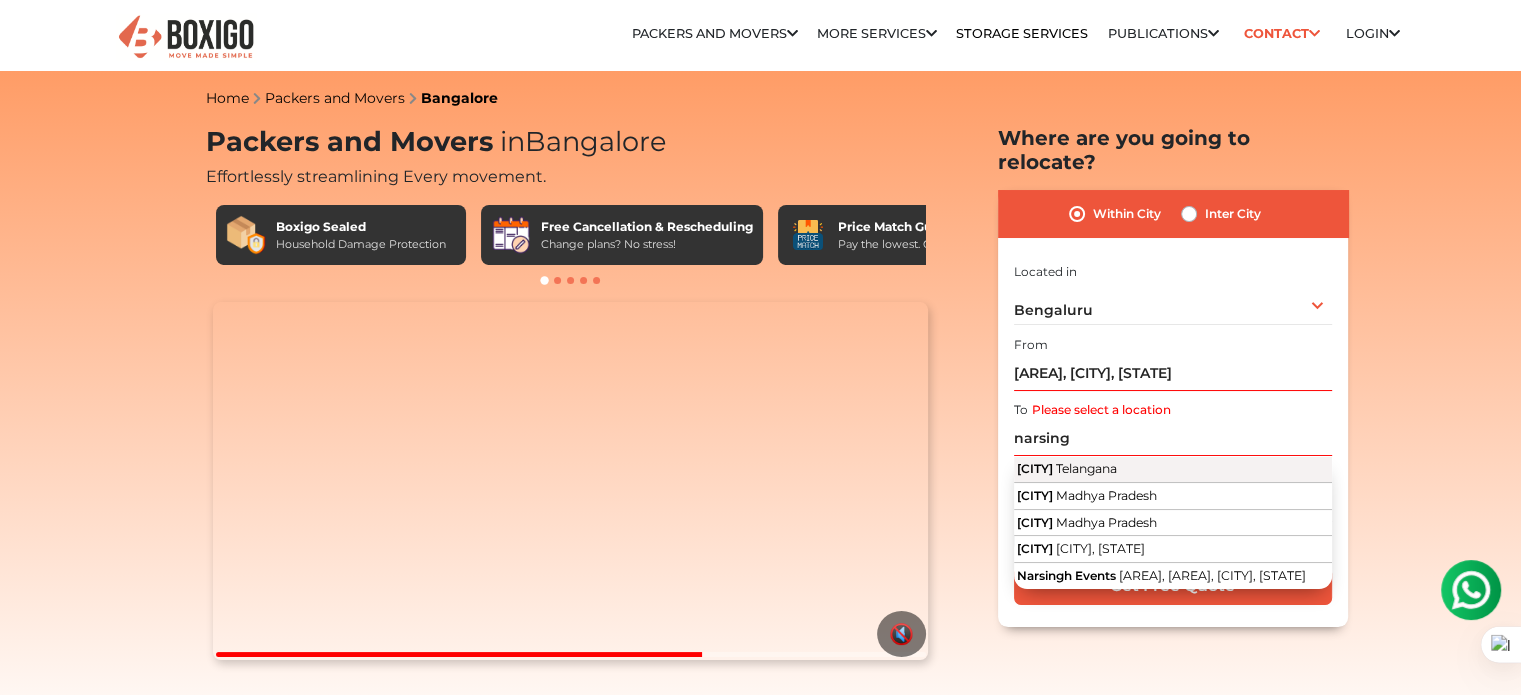 type on "[CITY], [STATE]" 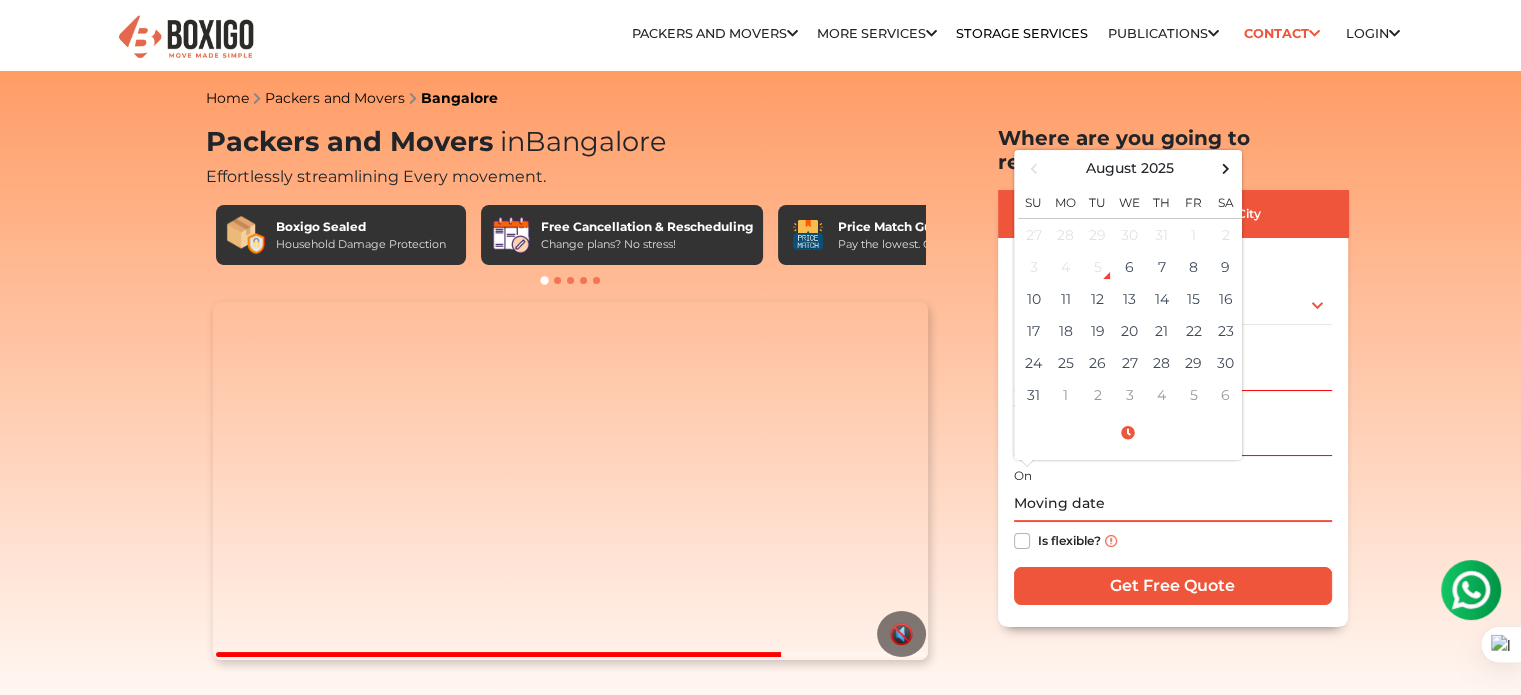 click at bounding box center (1173, 504) 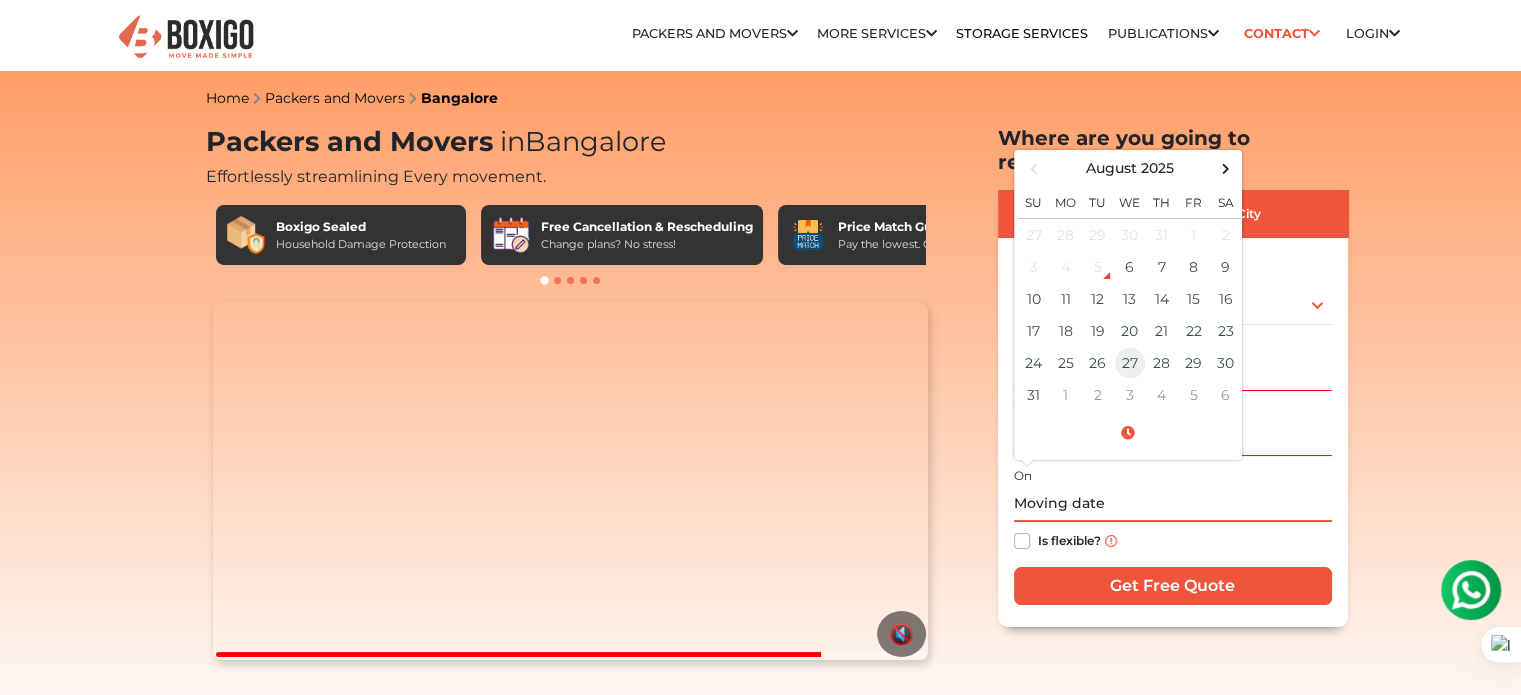 click on "27" at bounding box center (1130, 363) 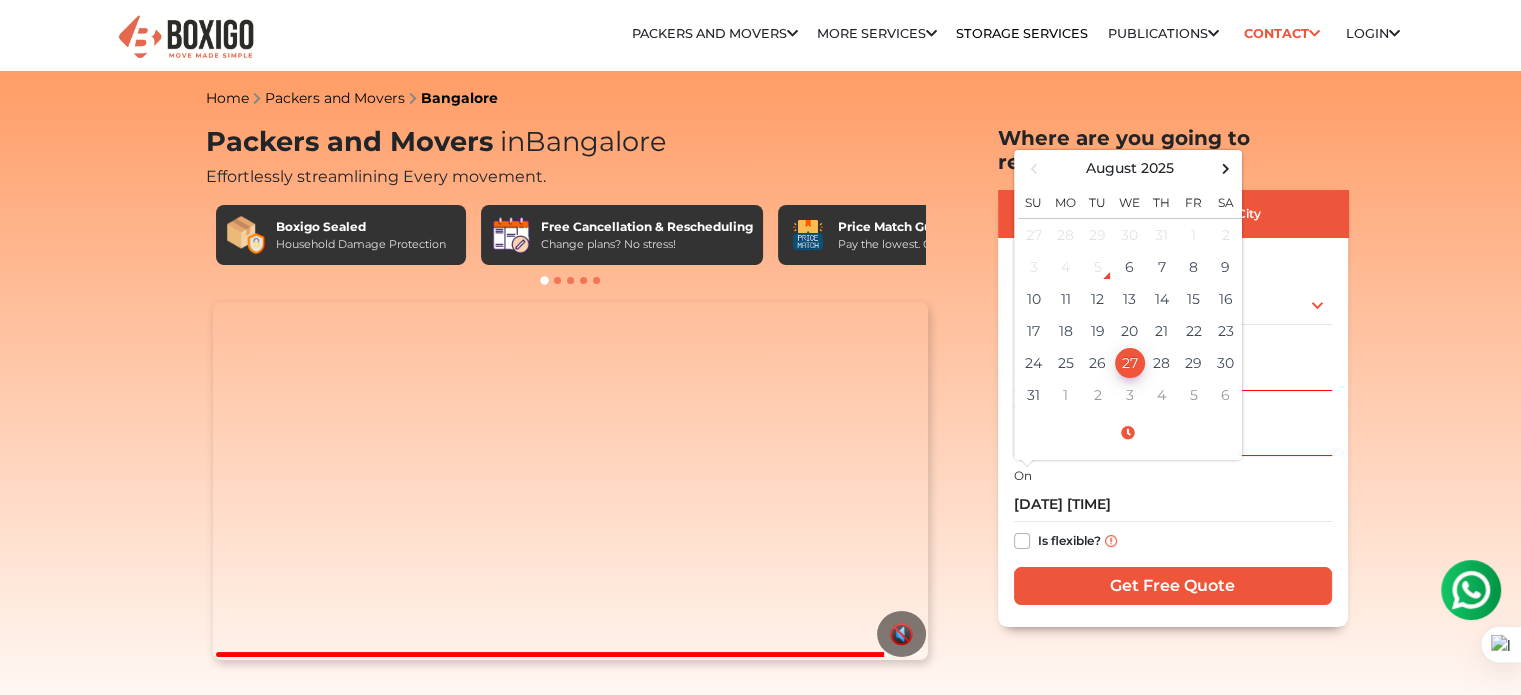 click on "Is flexible?" at bounding box center [1069, 539] 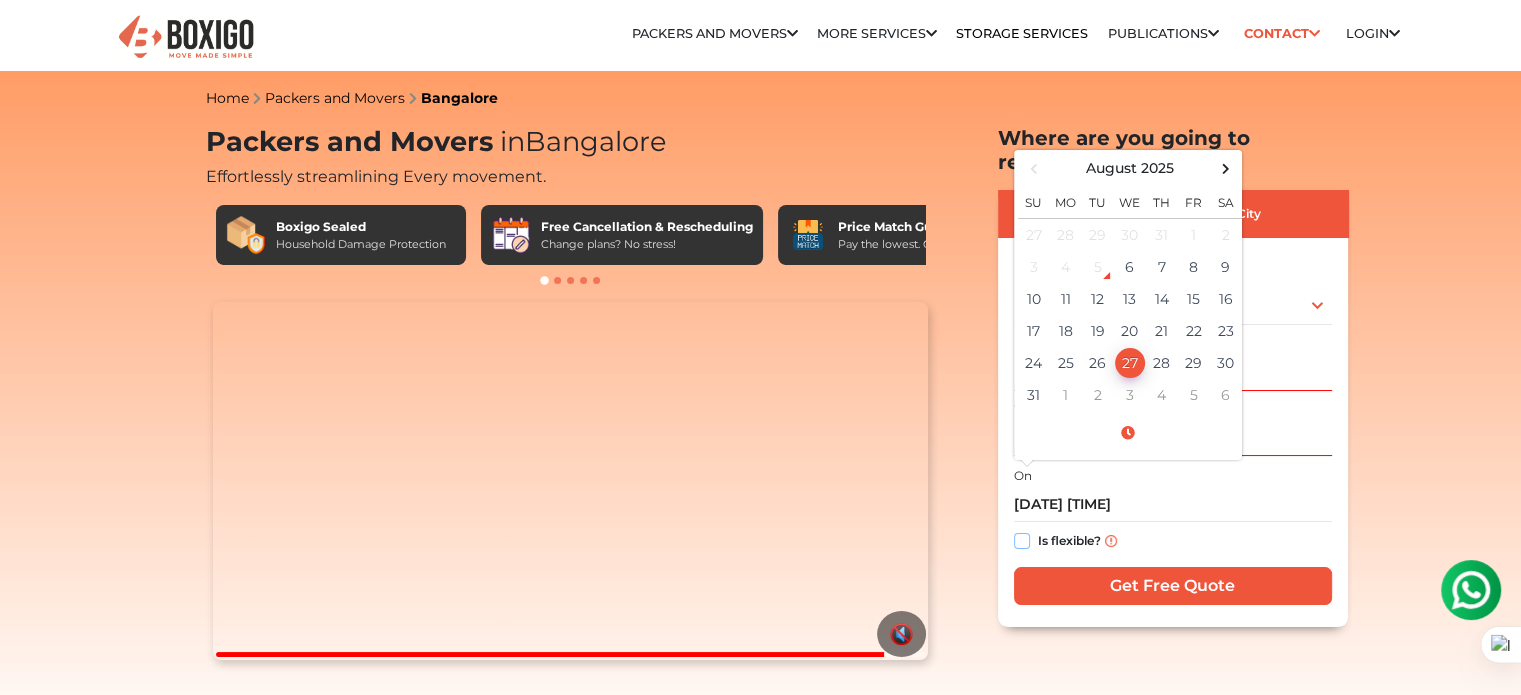 checkbox on "true" 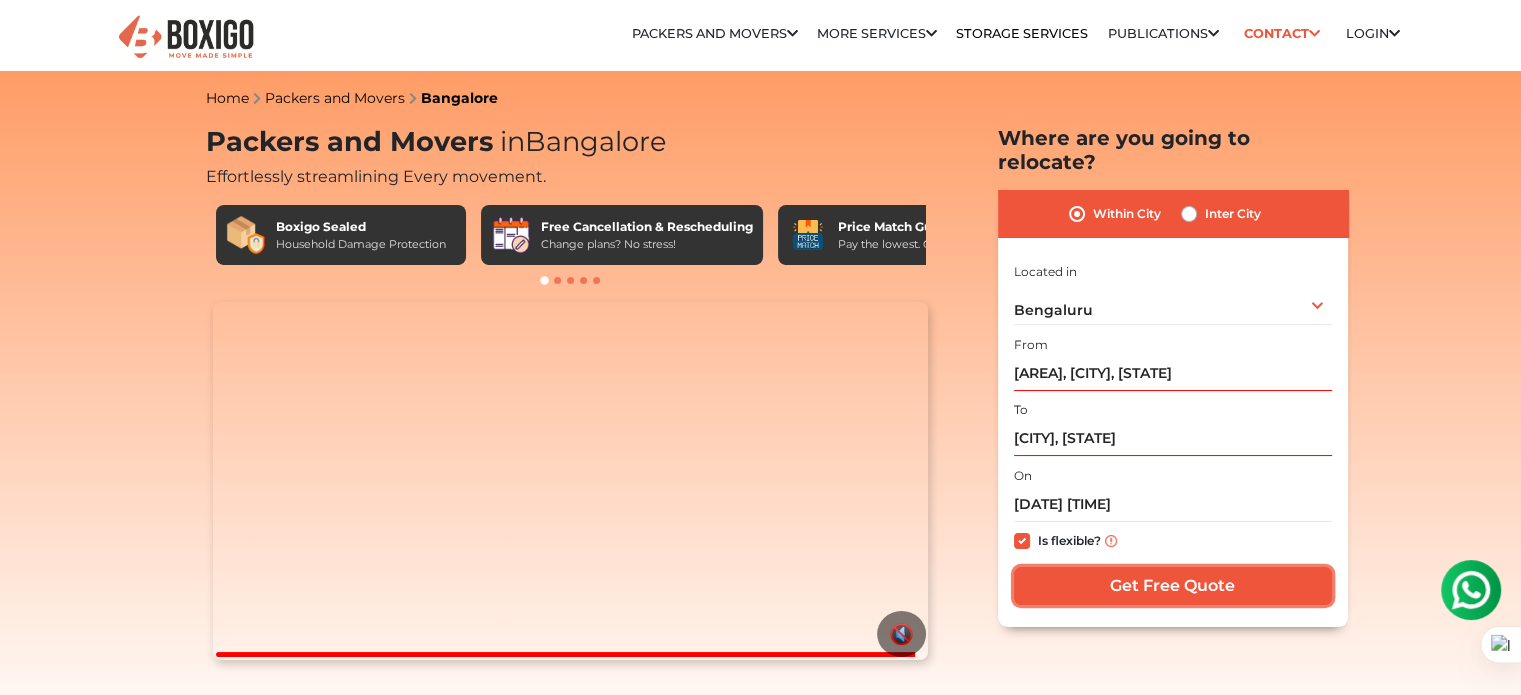 click on "Get Free Quote" at bounding box center (1173, 586) 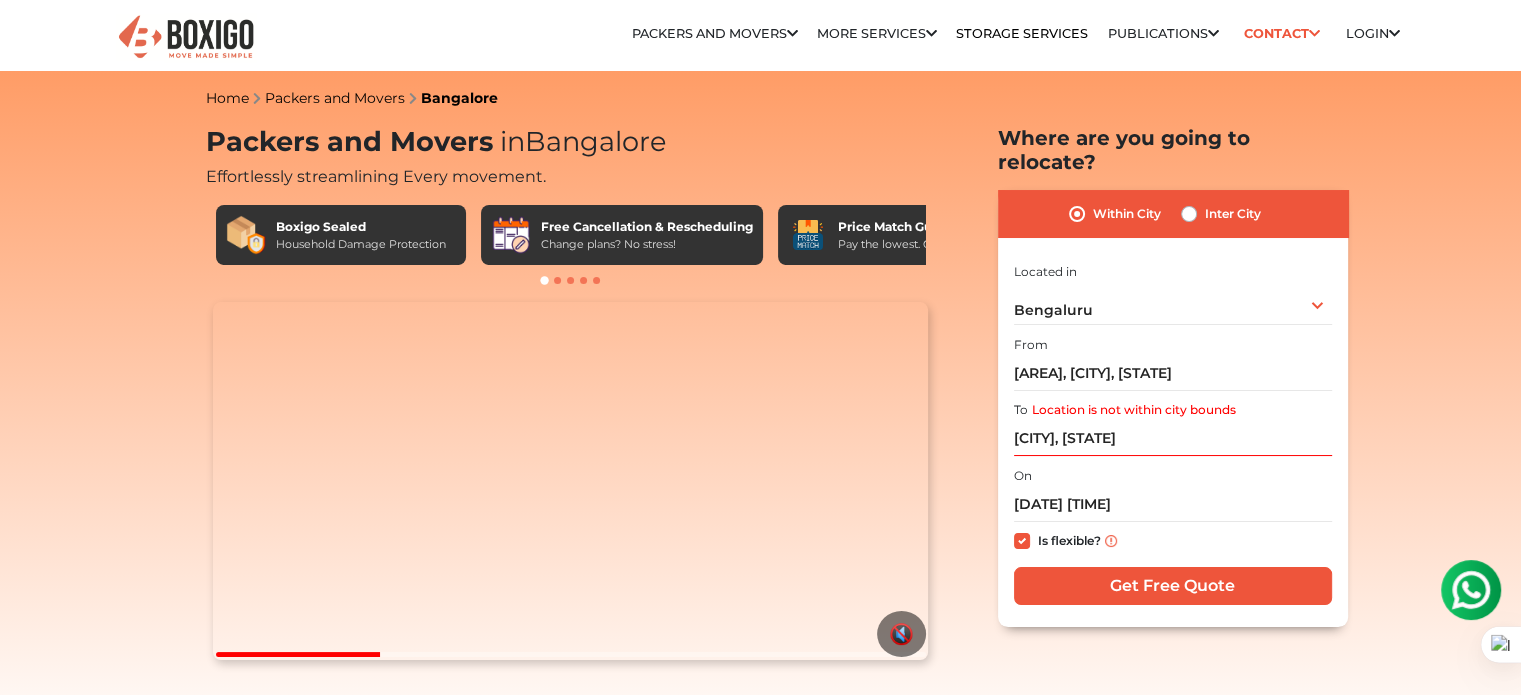 click on "Inter City" at bounding box center [1233, 214] 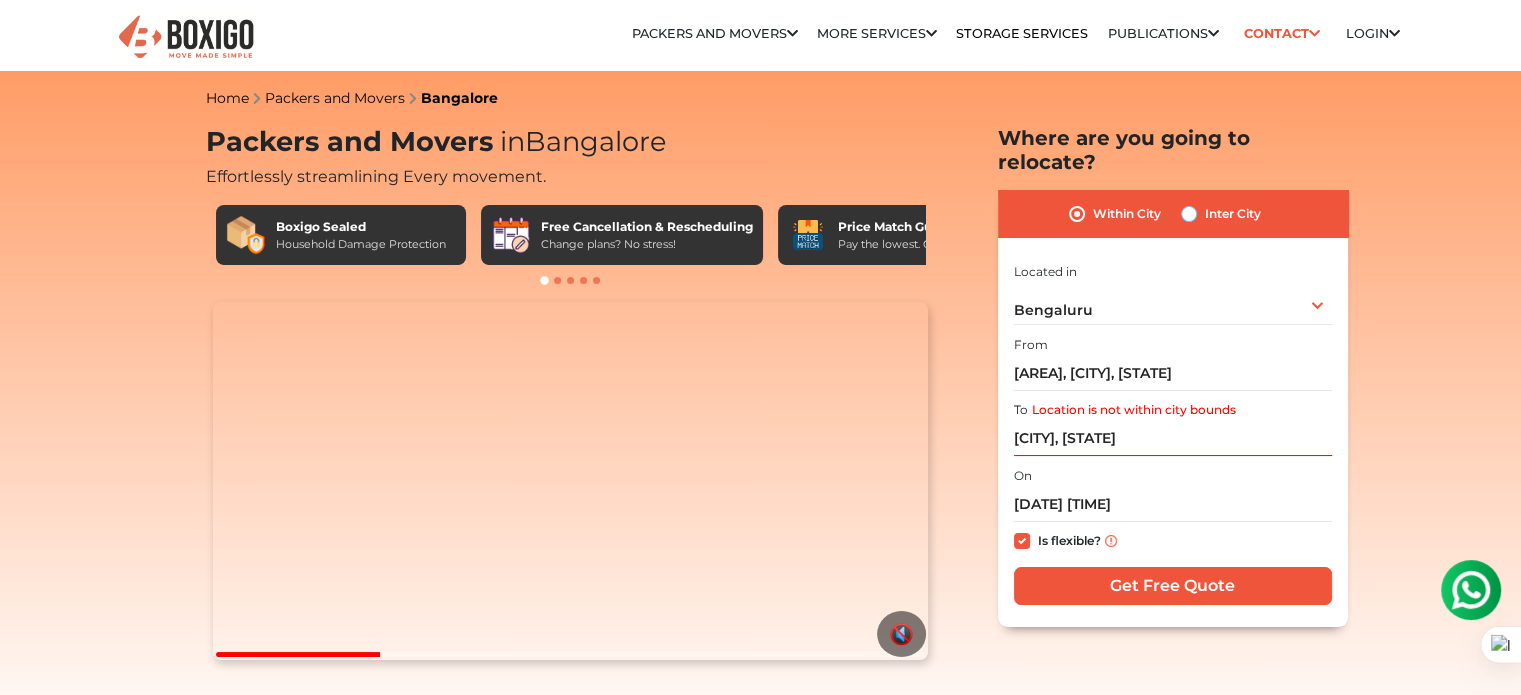 click on "Inter City" at bounding box center [1189, 212] 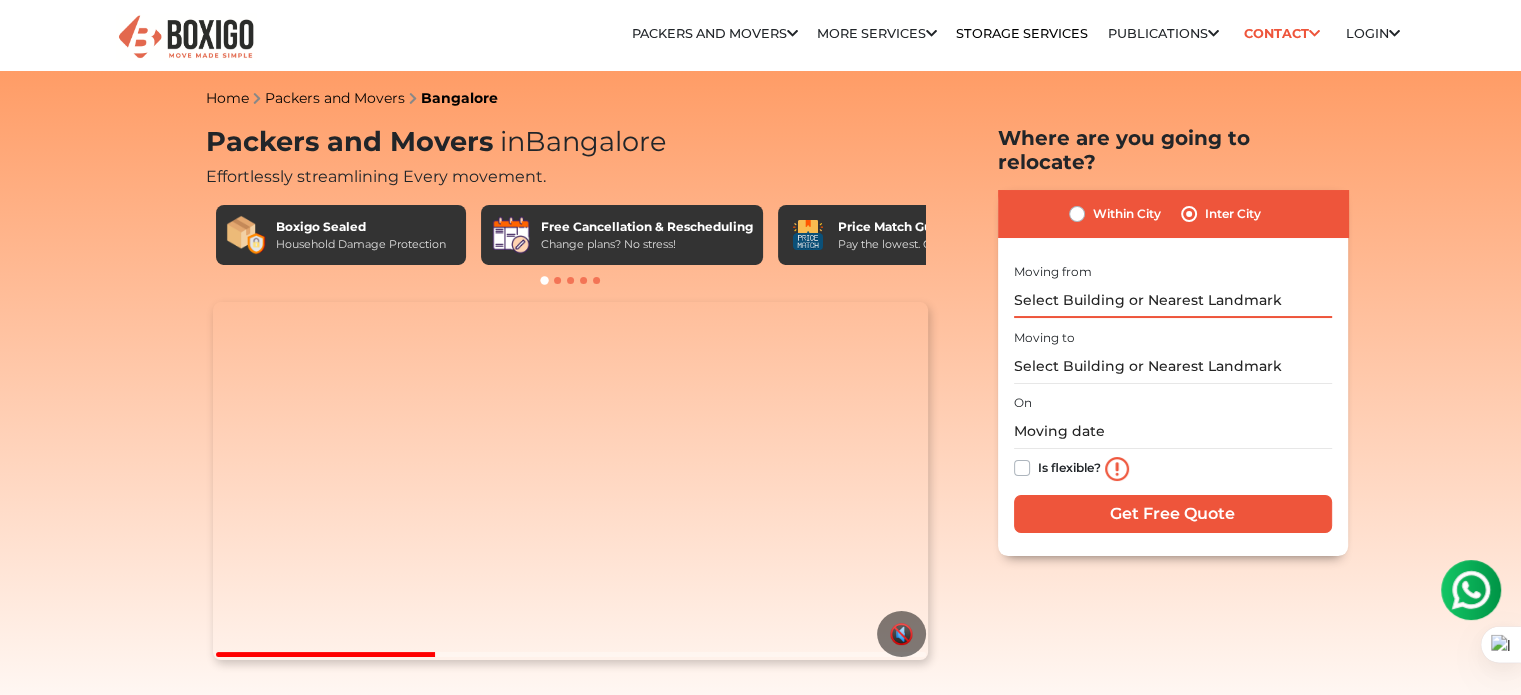 click at bounding box center (1173, 300) 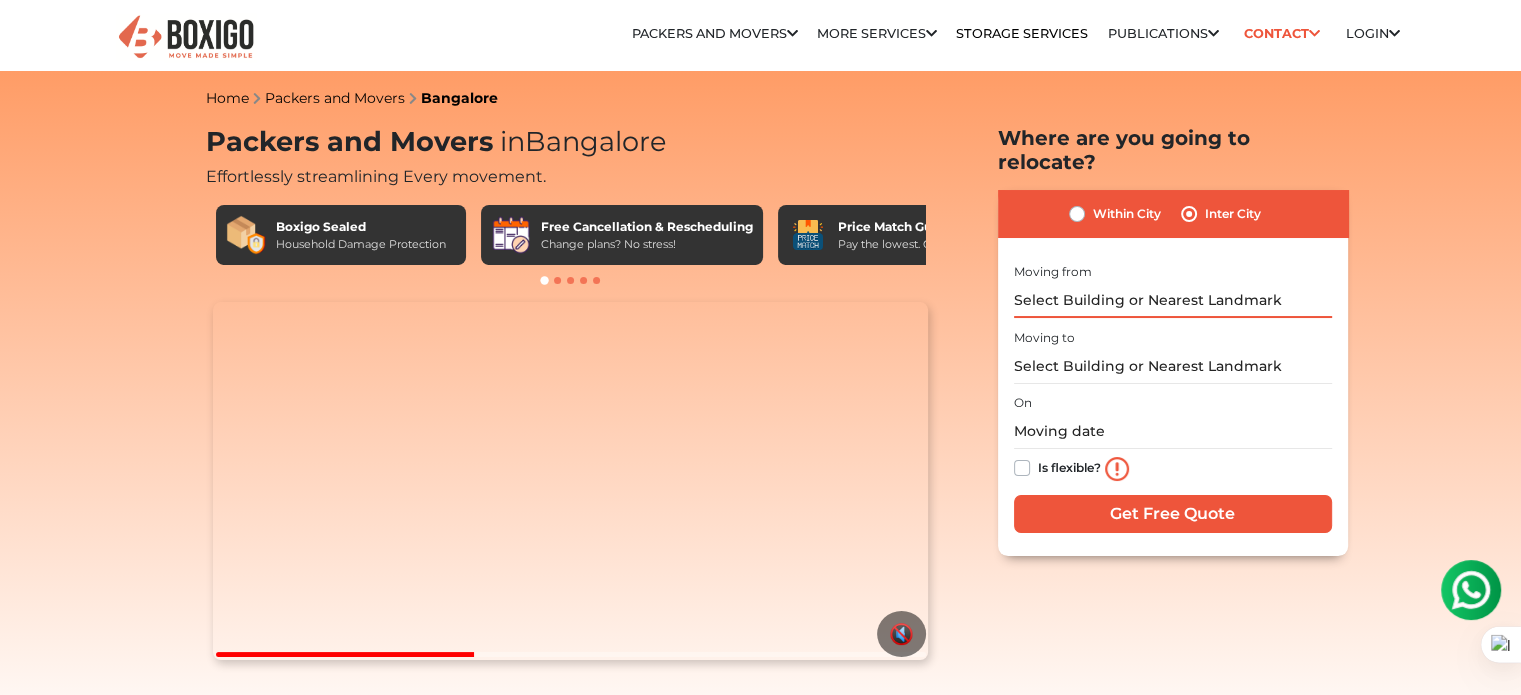 click at bounding box center [1173, 300] 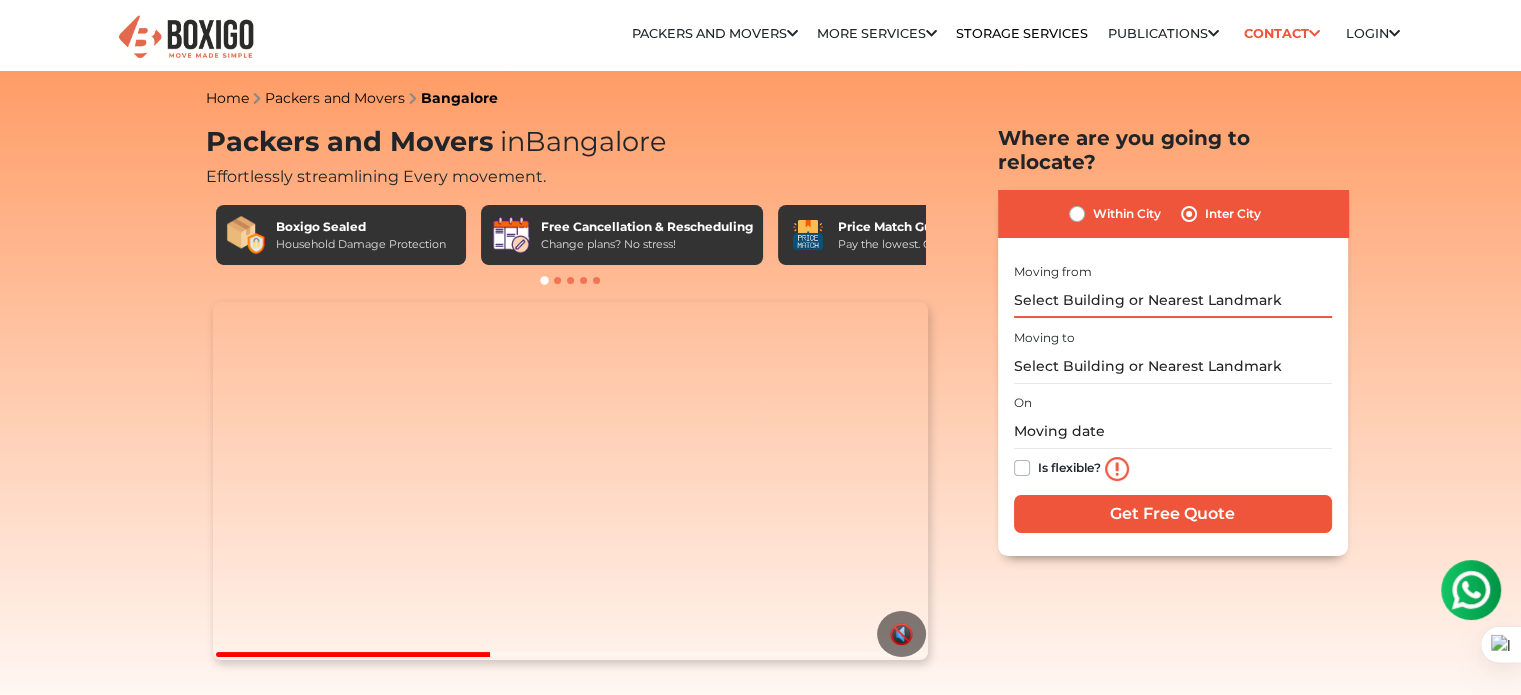 click at bounding box center [1173, 300] 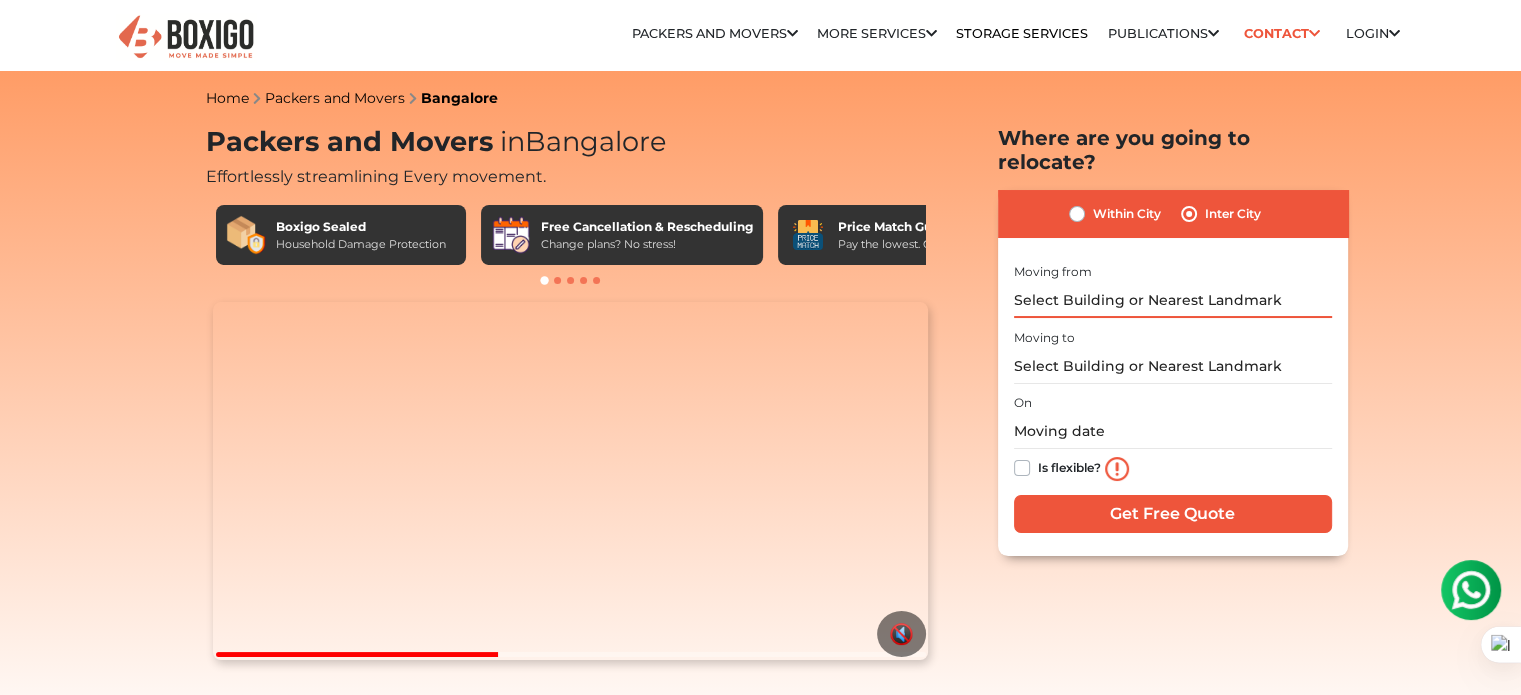 click at bounding box center [1173, 300] 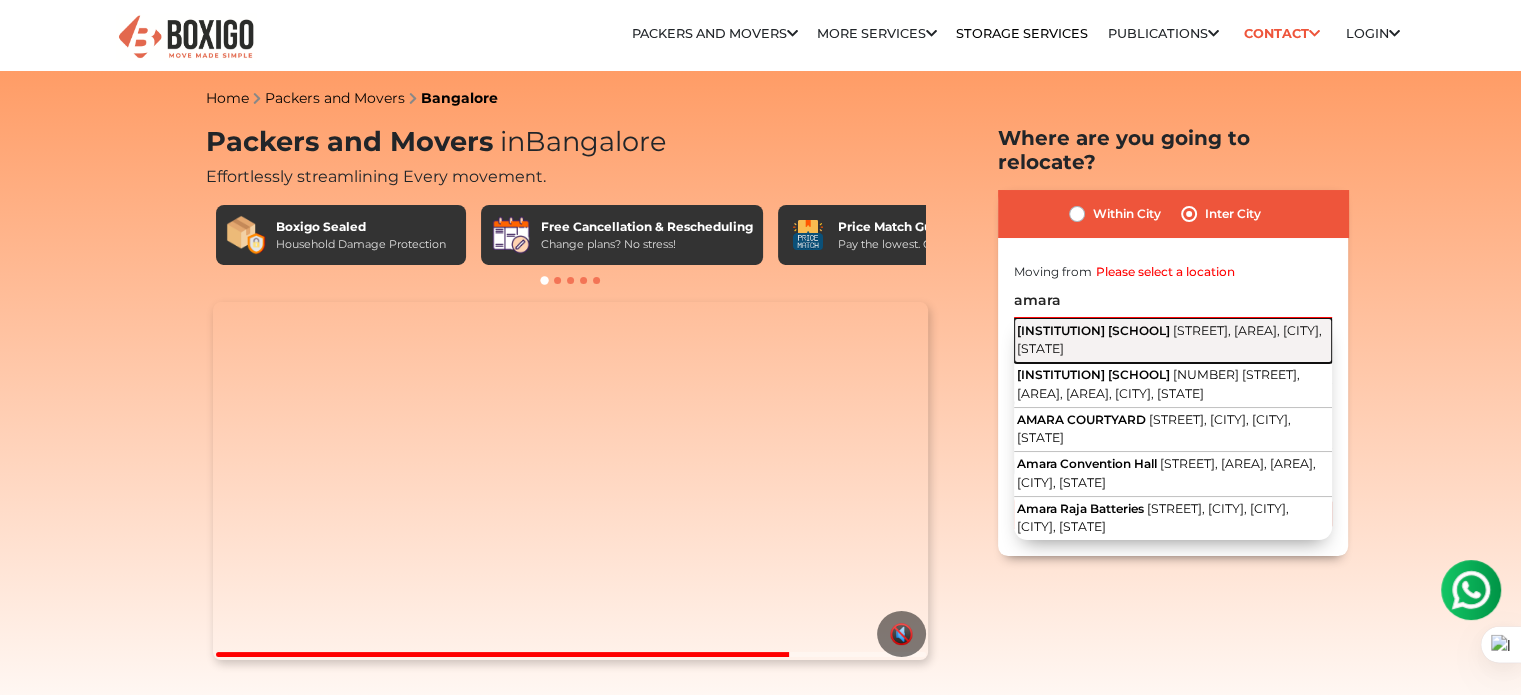 click on "[STREET], [CITY], [CITY], [CITY], [STATE]" at bounding box center (1169, 340) 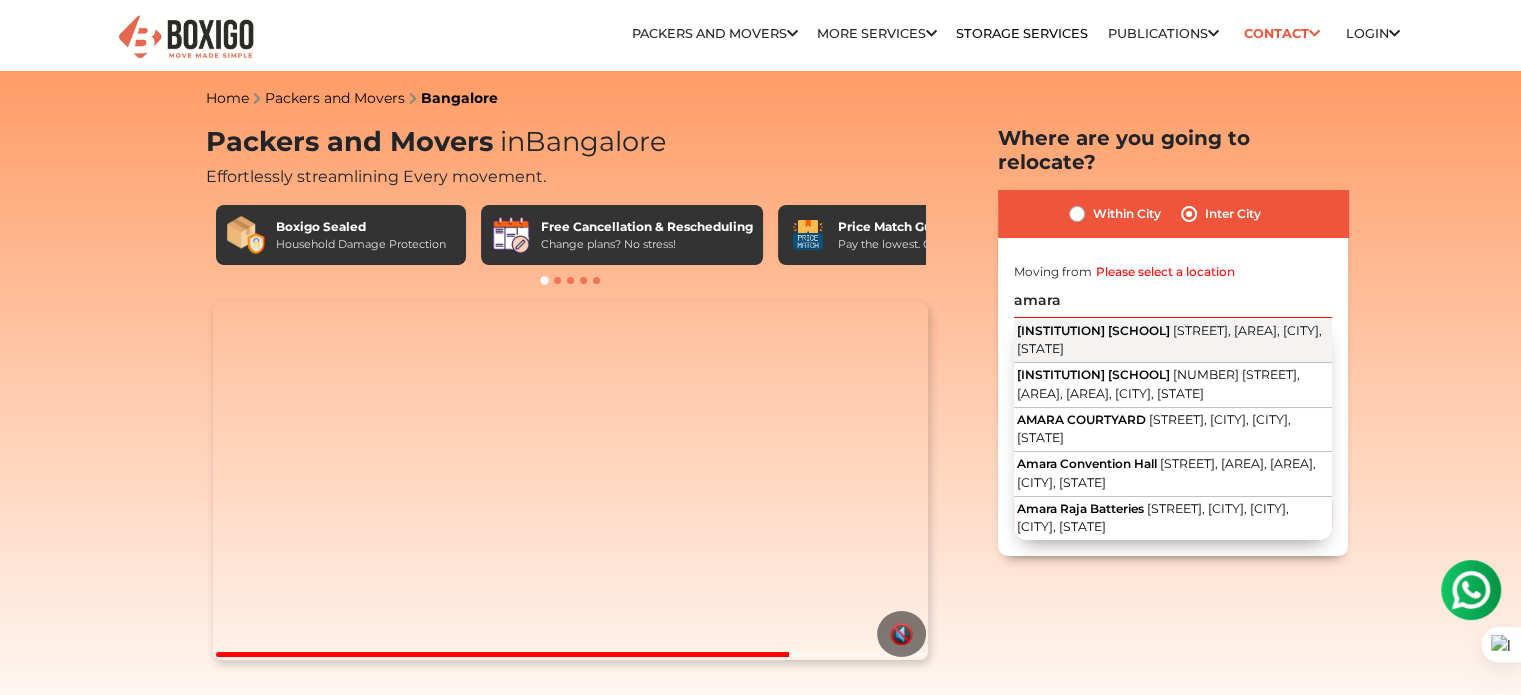 type on "[FIRST] [LAST], [STREET], [CITY], [CITY], [CITY], [STATE]" 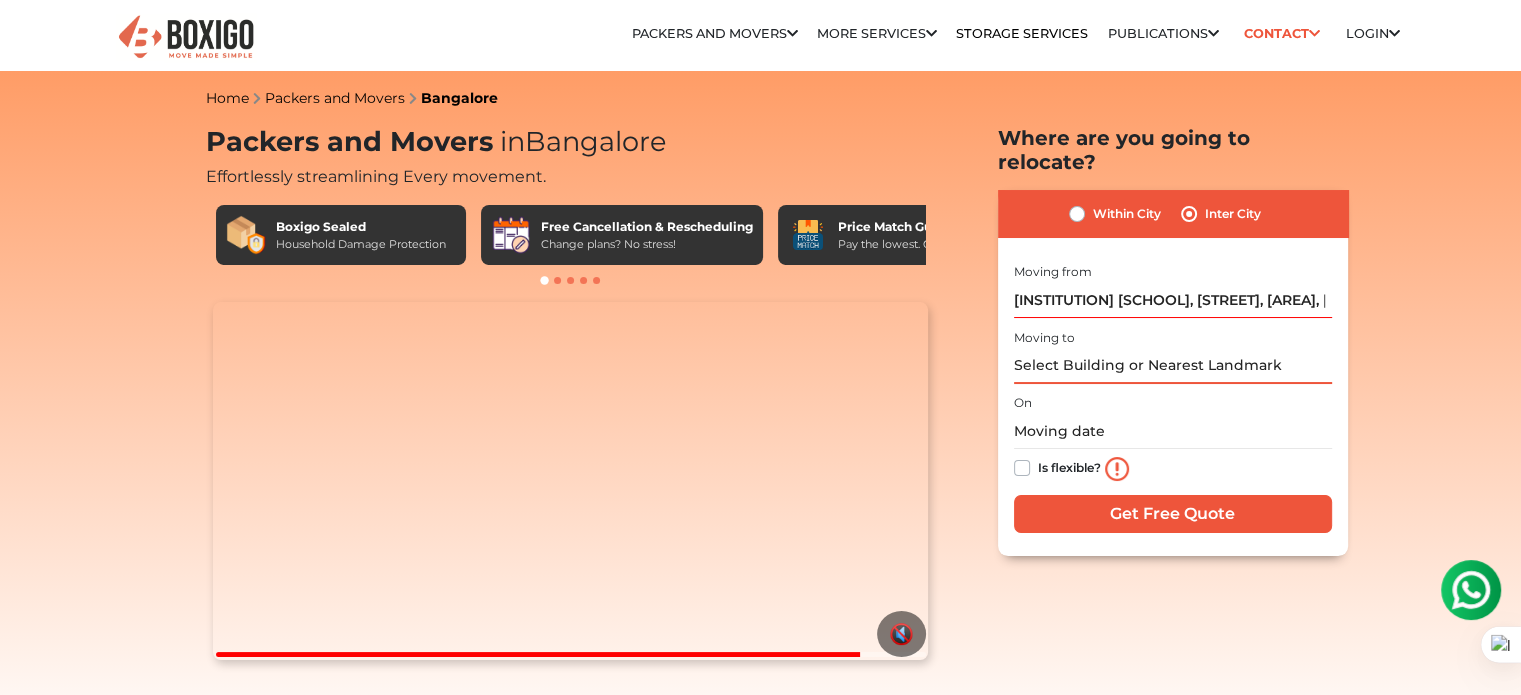 click at bounding box center (1173, 366) 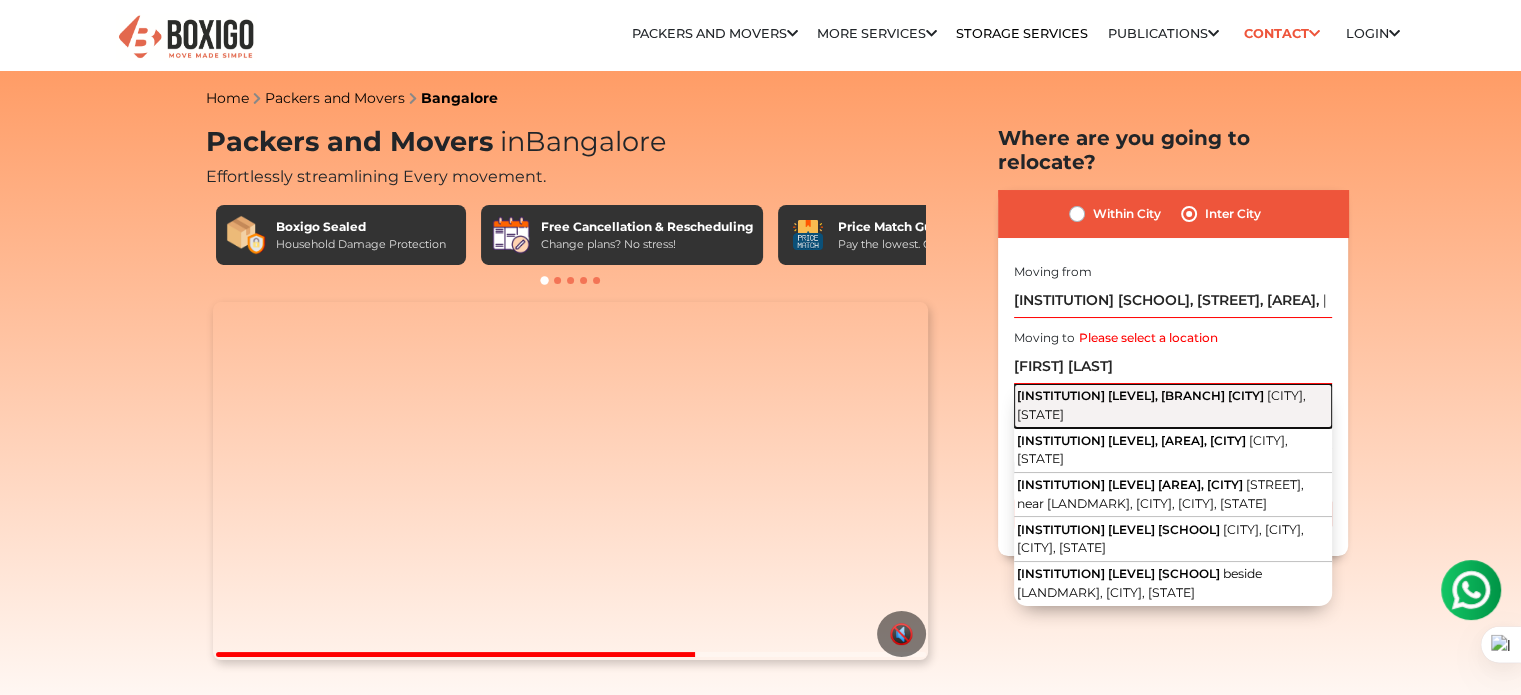 click on "[FIRST] [LAST], [NUMBER] [CITY]" at bounding box center (1140, 395) 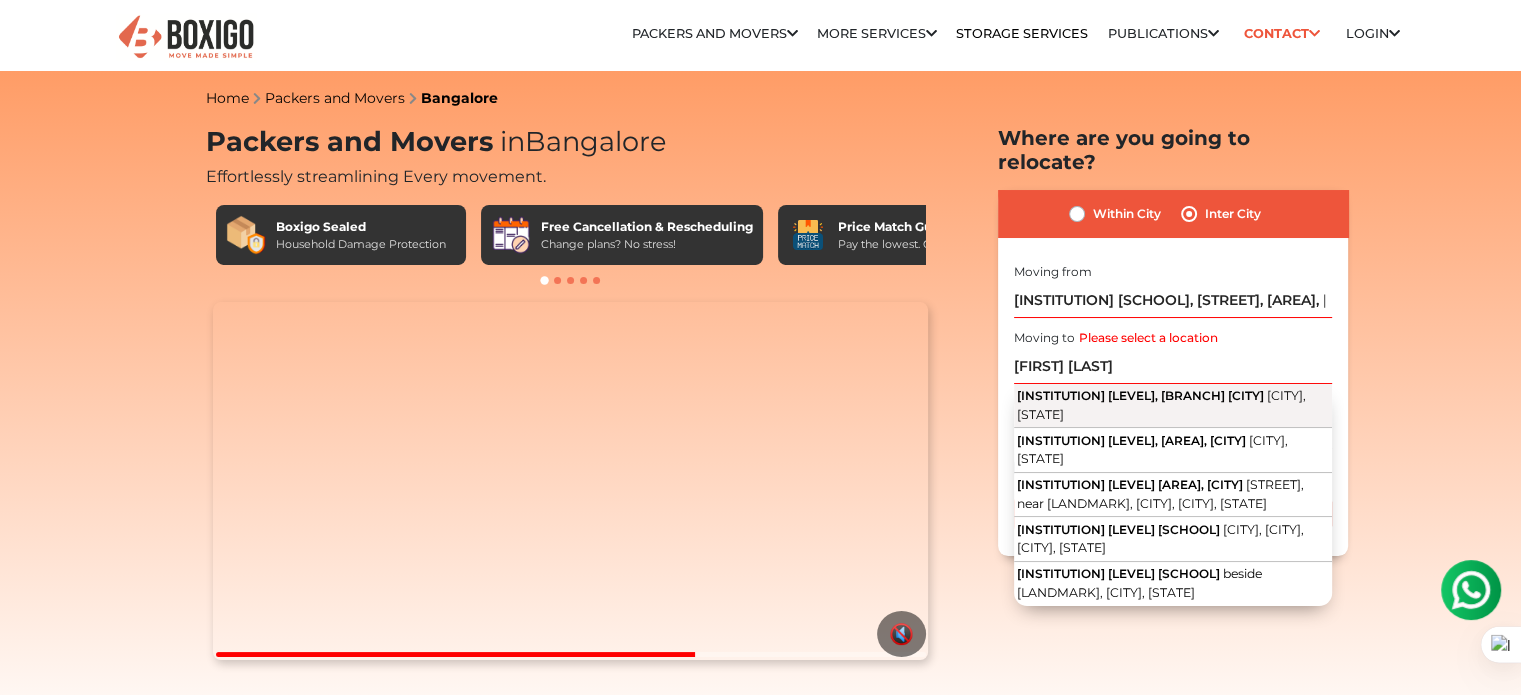 type on "[FIRST] [LAST], [NUMBER] [CITY], [CITY], [STATE]" 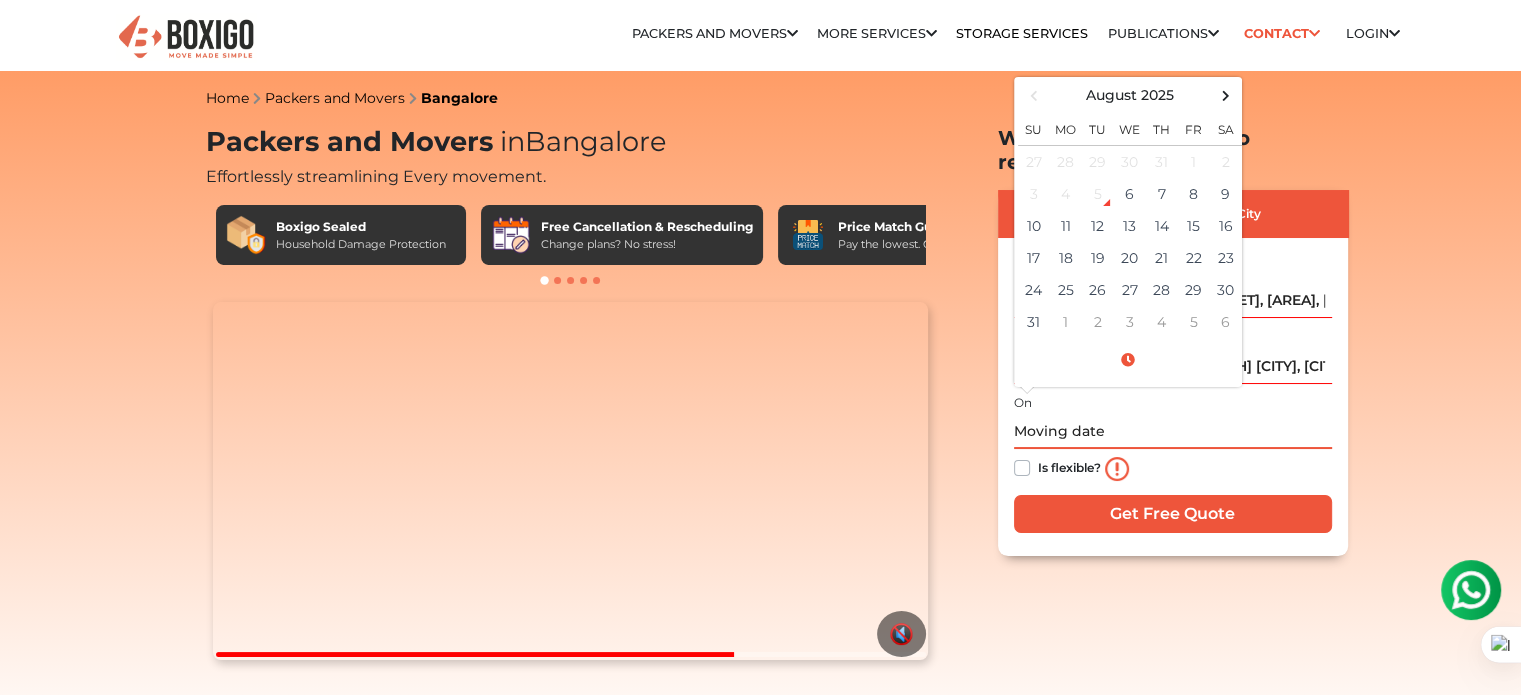click at bounding box center [1173, 431] 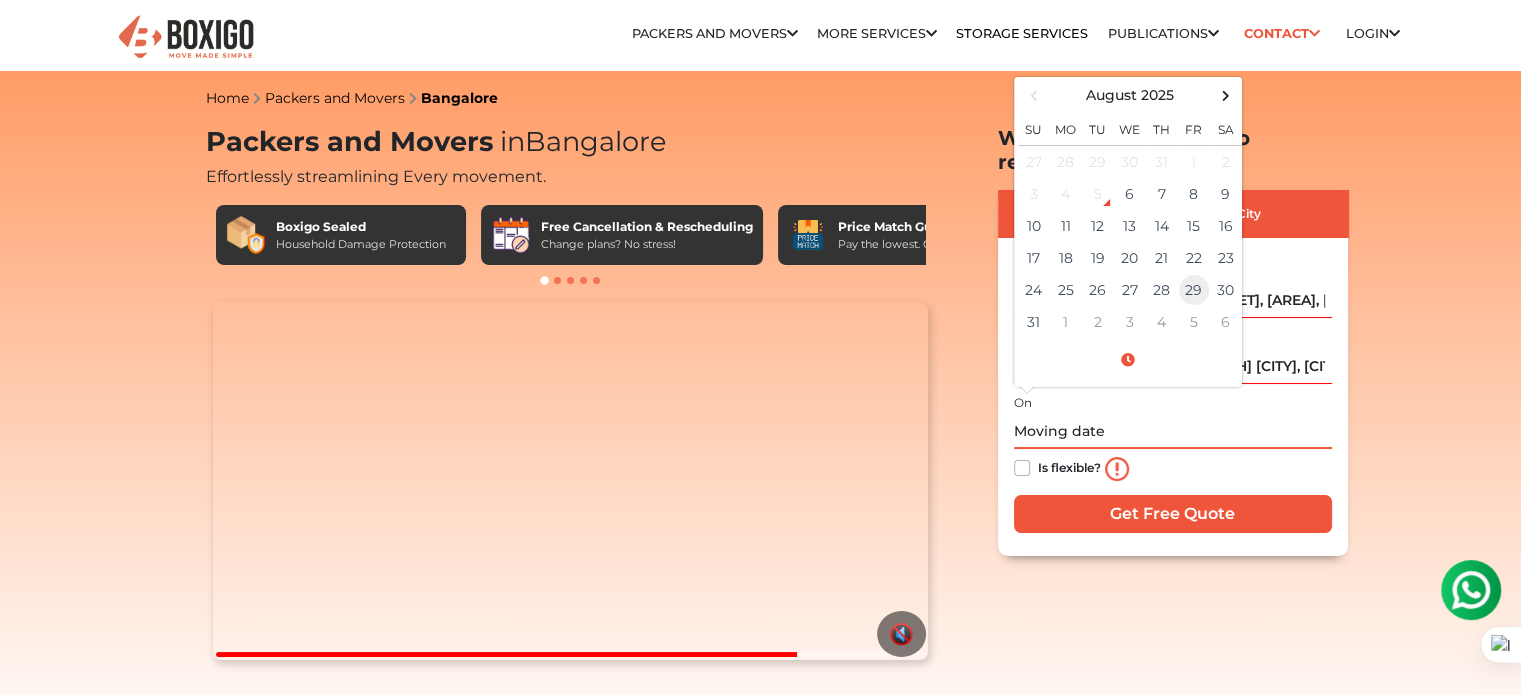 click on "29" at bounding box center [1194, 290] 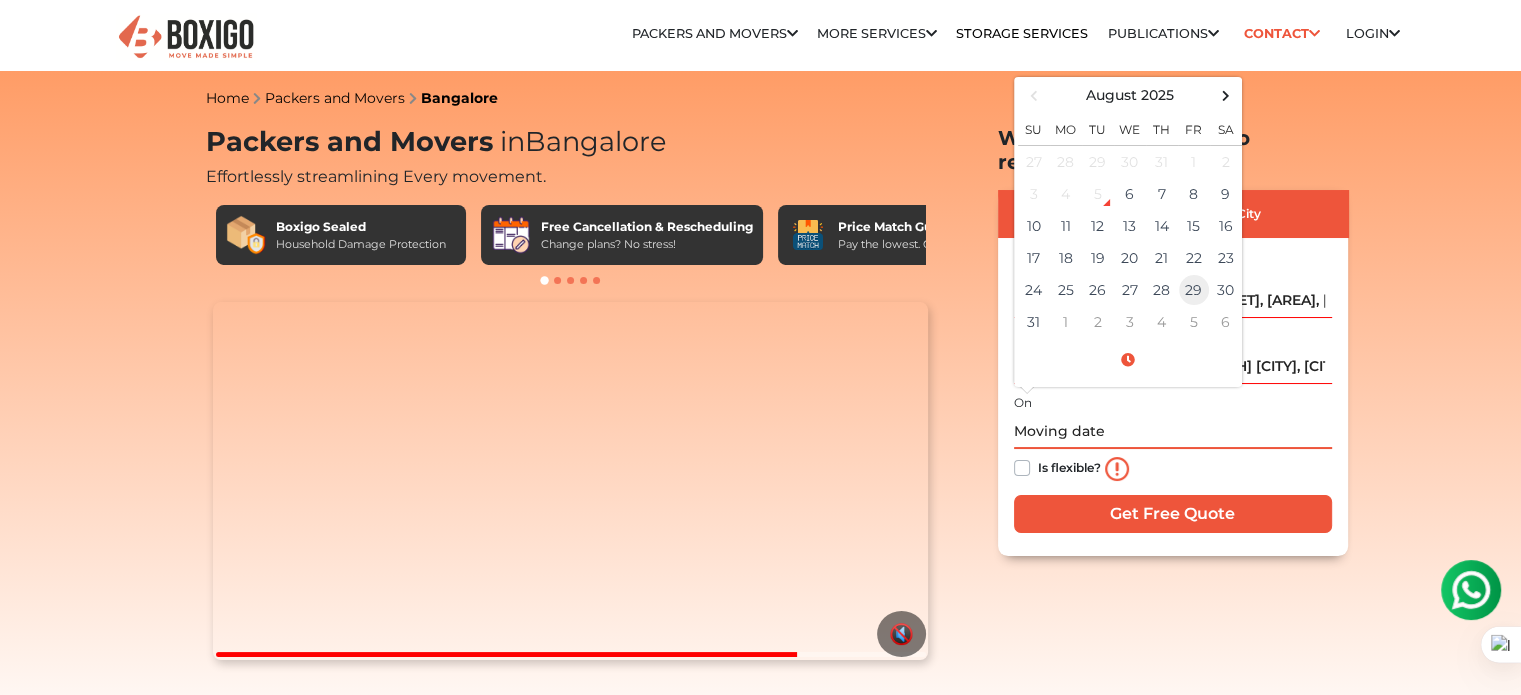 type on "08/29/2025 12:00 AM" 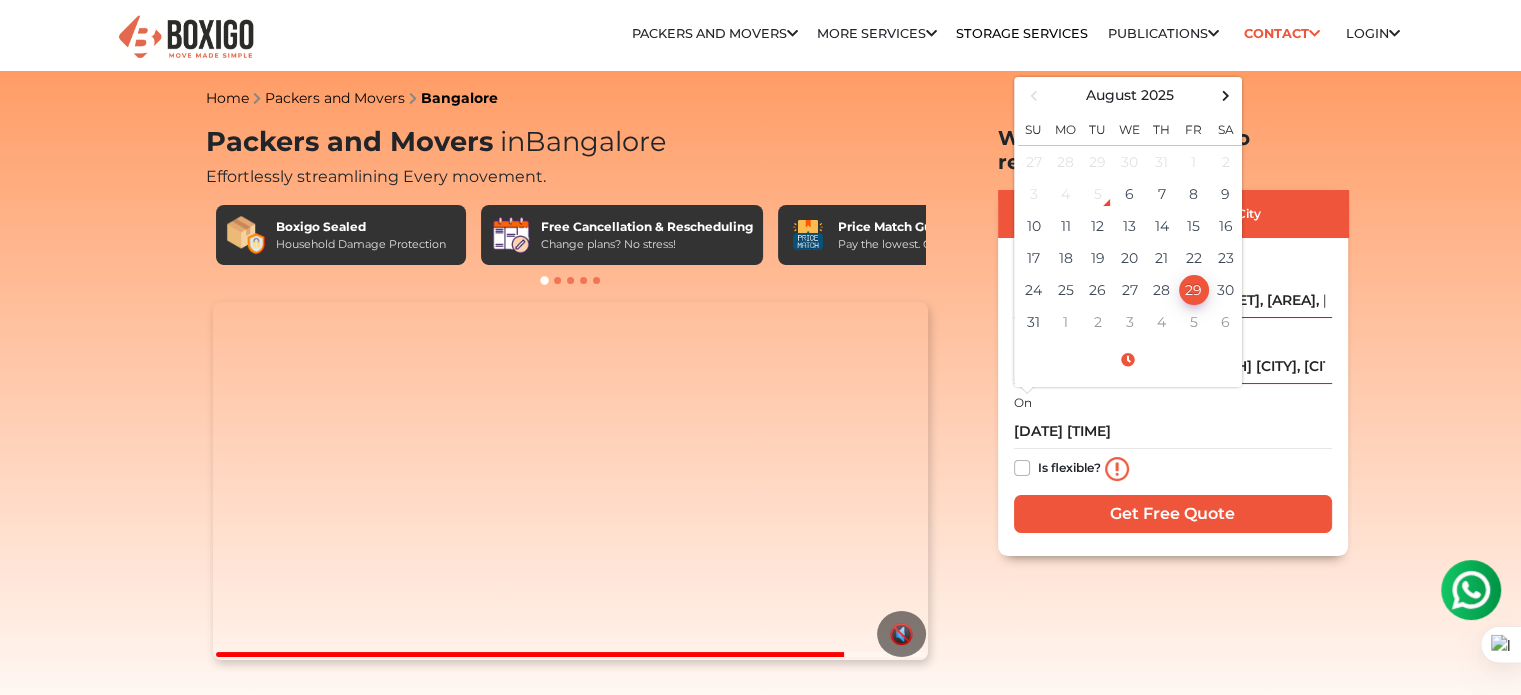 click on "Is flexible?" at bounding box center (1173, 469) 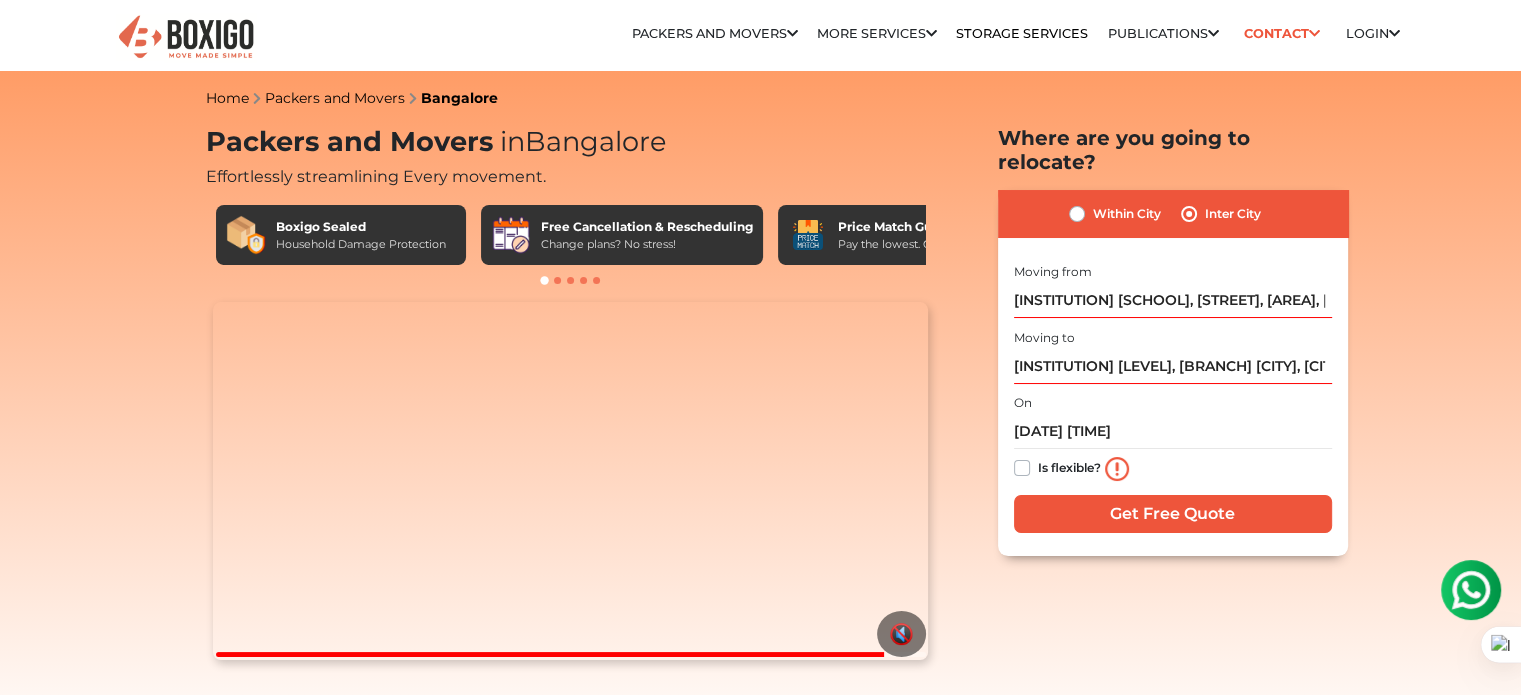 click on "Is flexible?" at bounding box center (1069, 466) 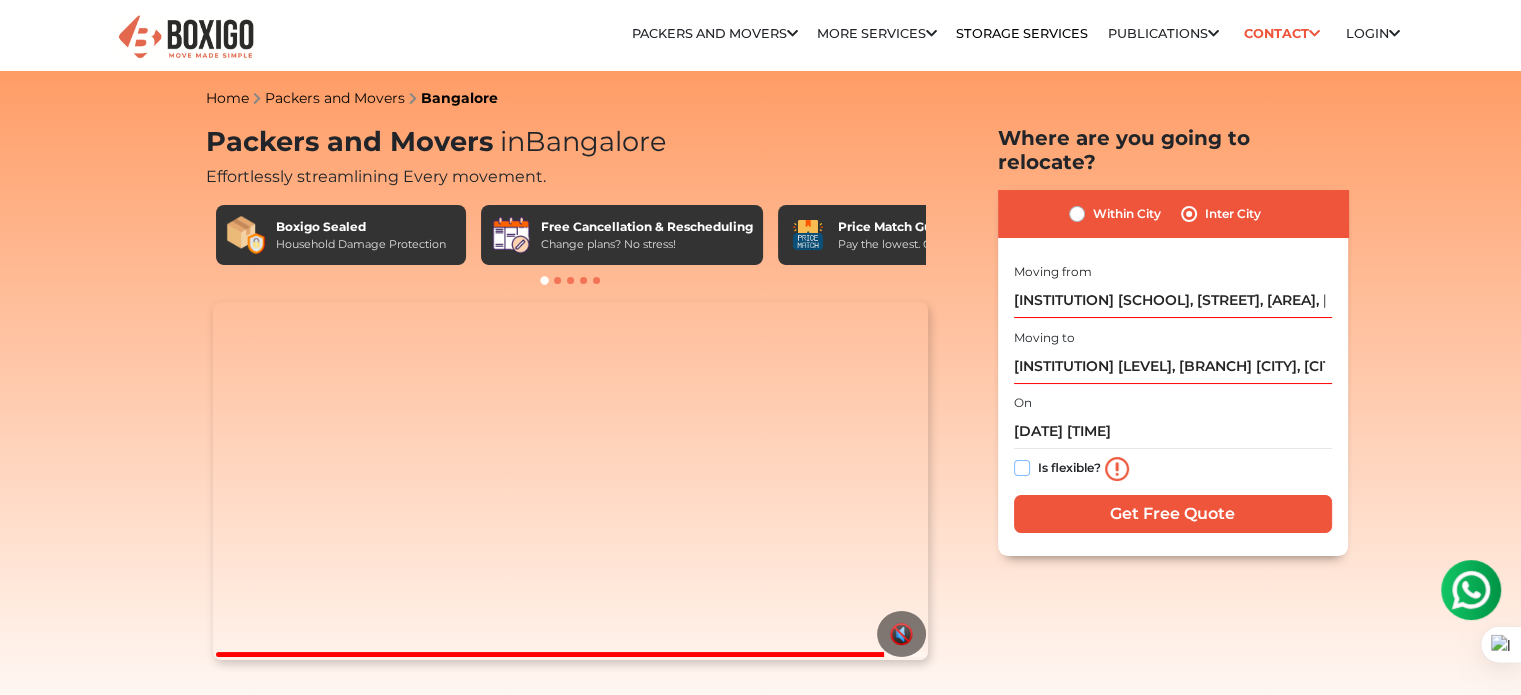 click on "Is flexible?" at bounding box center (1022, 466) 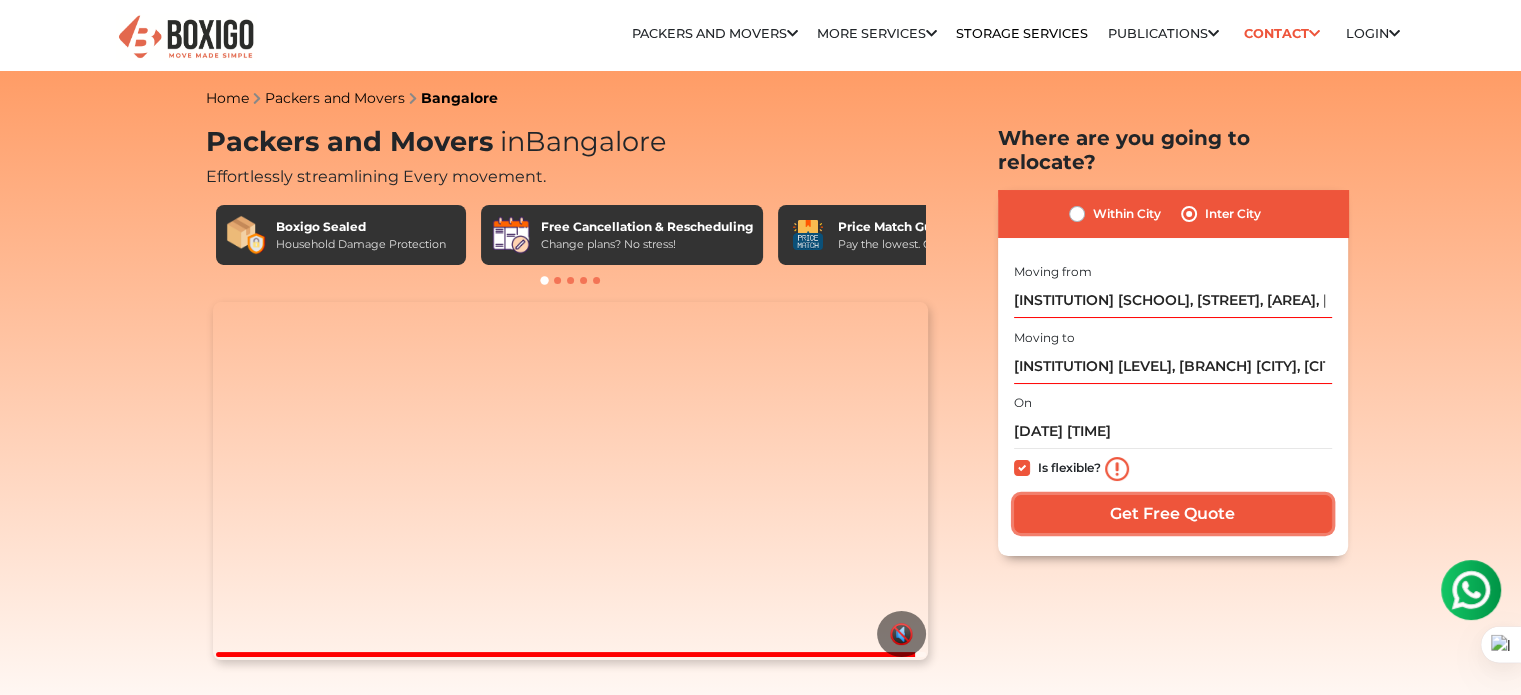 click on "Get Free Quote" at bounding box center (1173, 514) 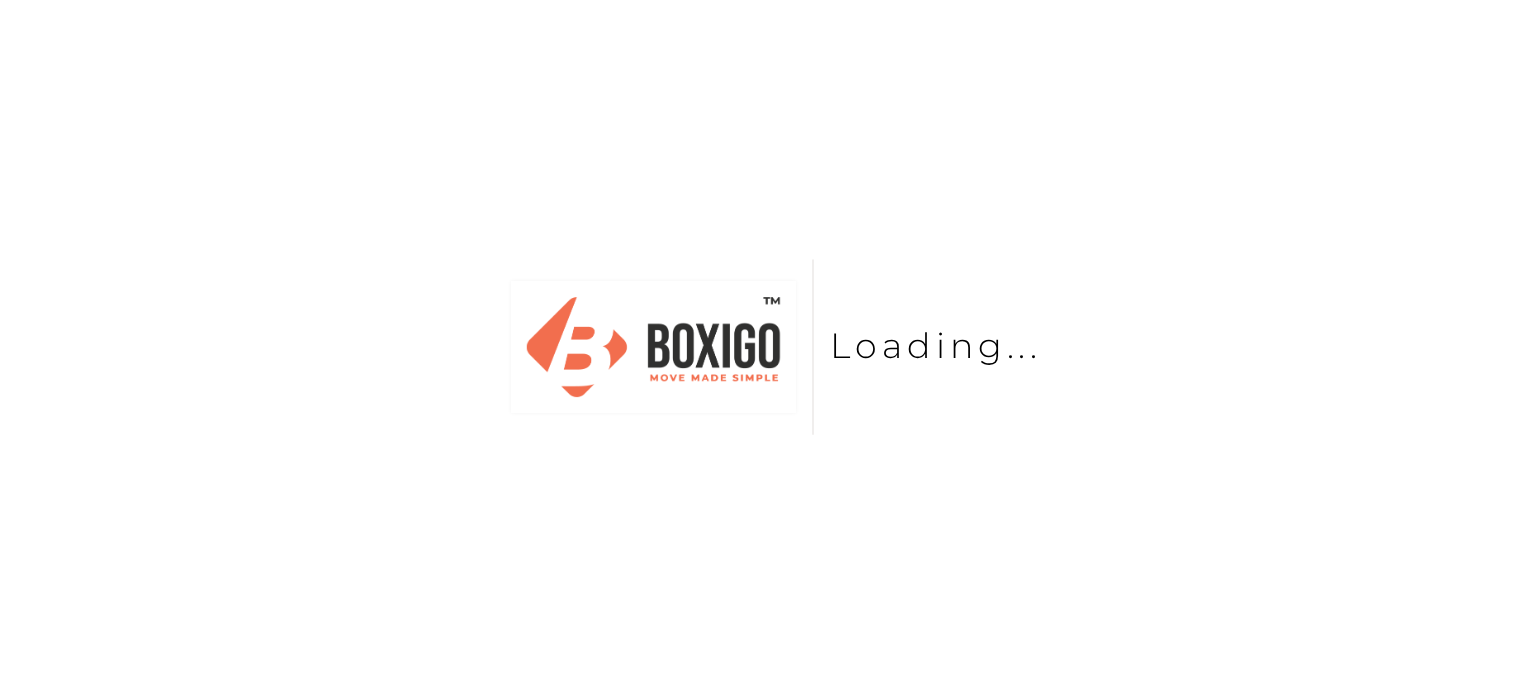 scroll, scrollTop: 0, scrollLeft: 0, axis: both 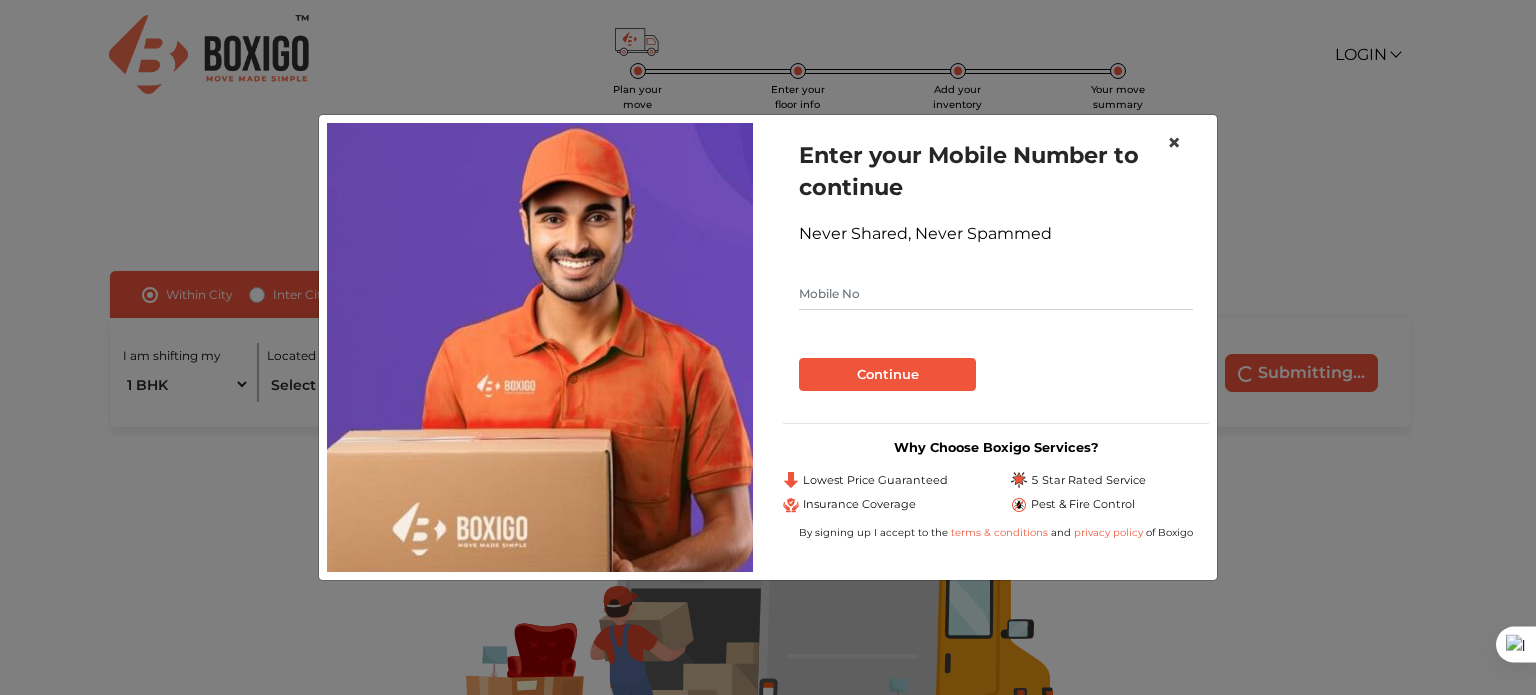 click on "×" at bounding box center (1174, 142) 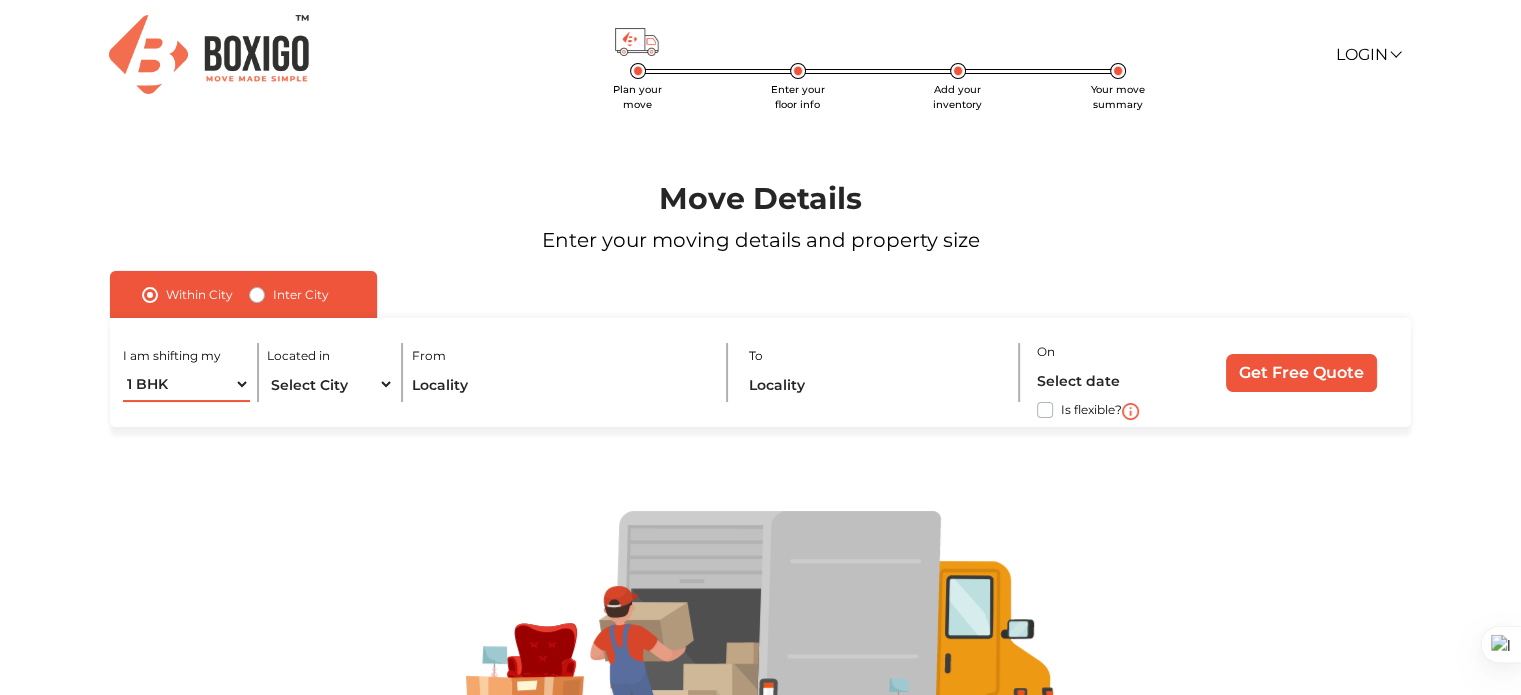 click on "1 BHK 2 BHK 3 BHK 3 + BHK FEW ITEMS" at bounding box center [186, 384] 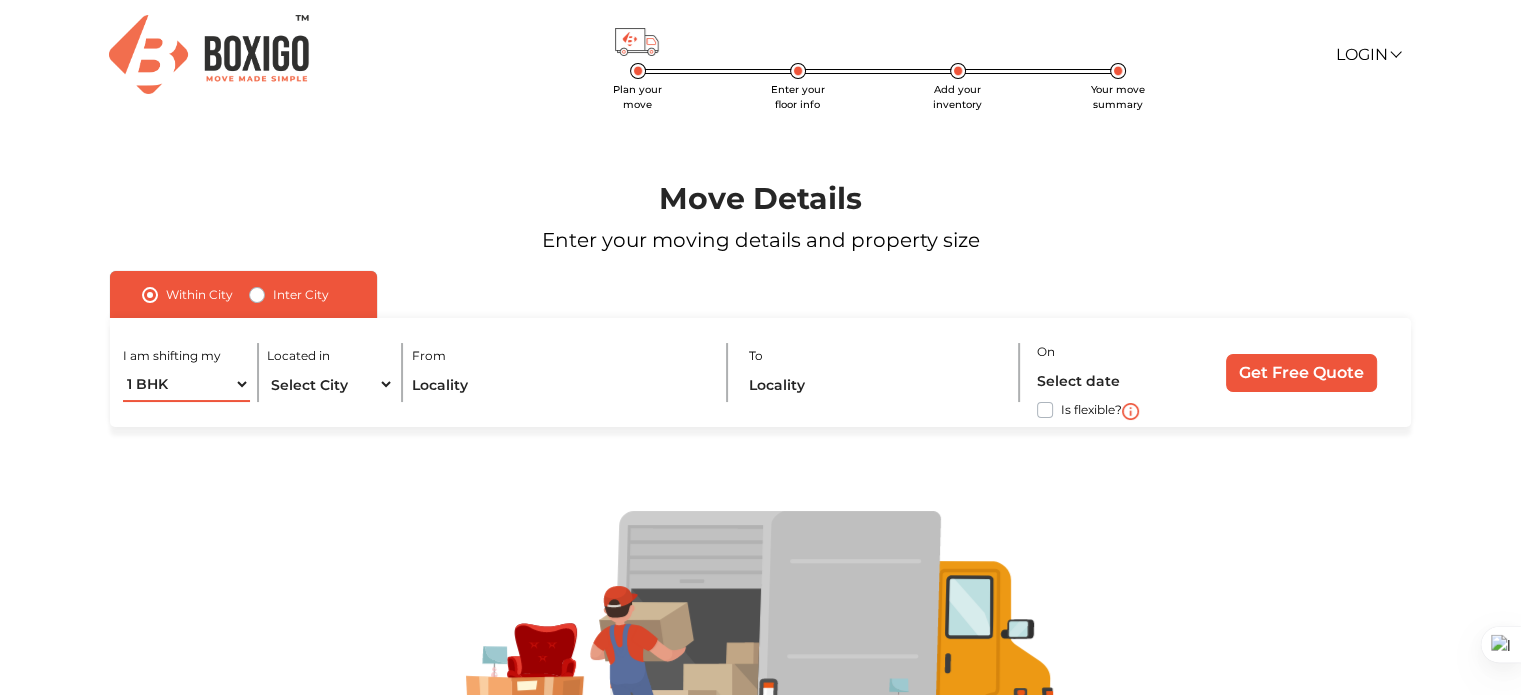 select on "2 BHK" 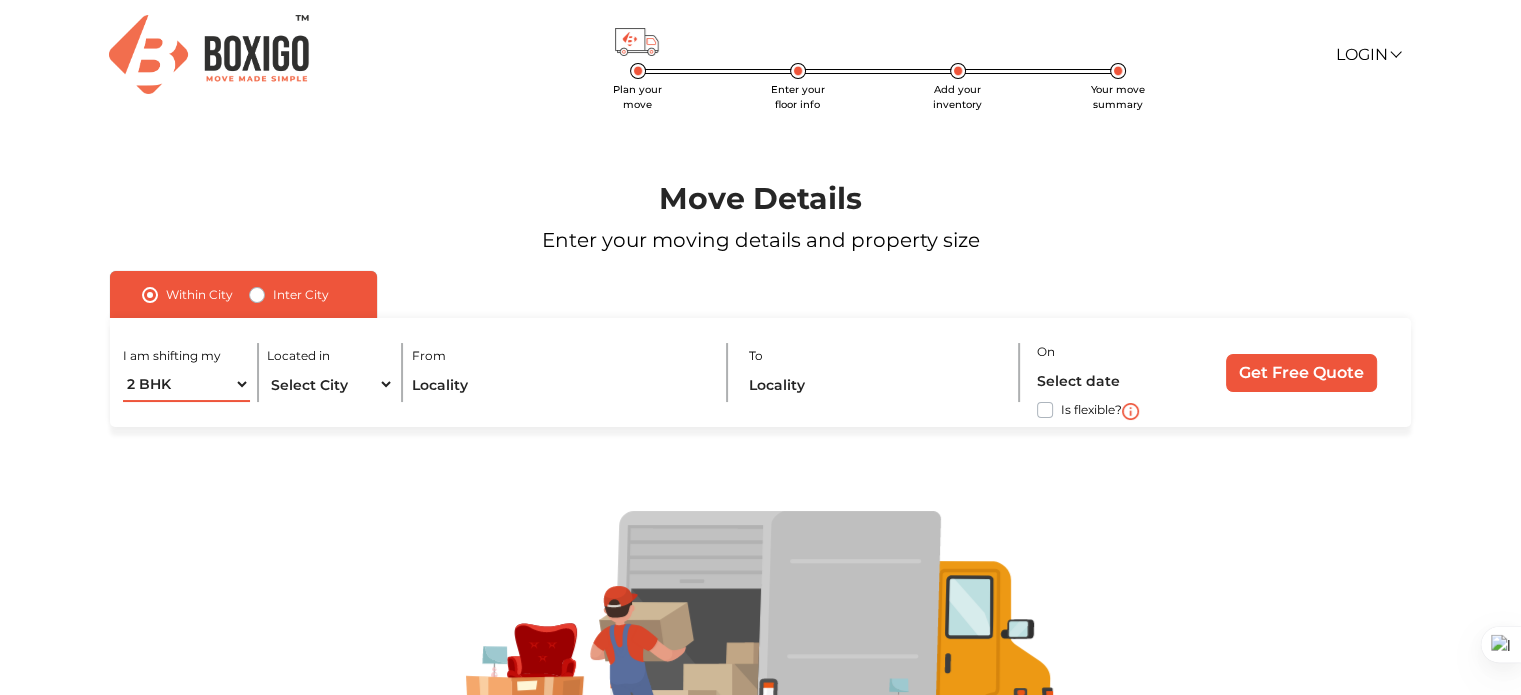 click on "1 BHK 2 BHK 3 BHK 3 + BHK FEW ITEMS" at bounding box center [186, 384] 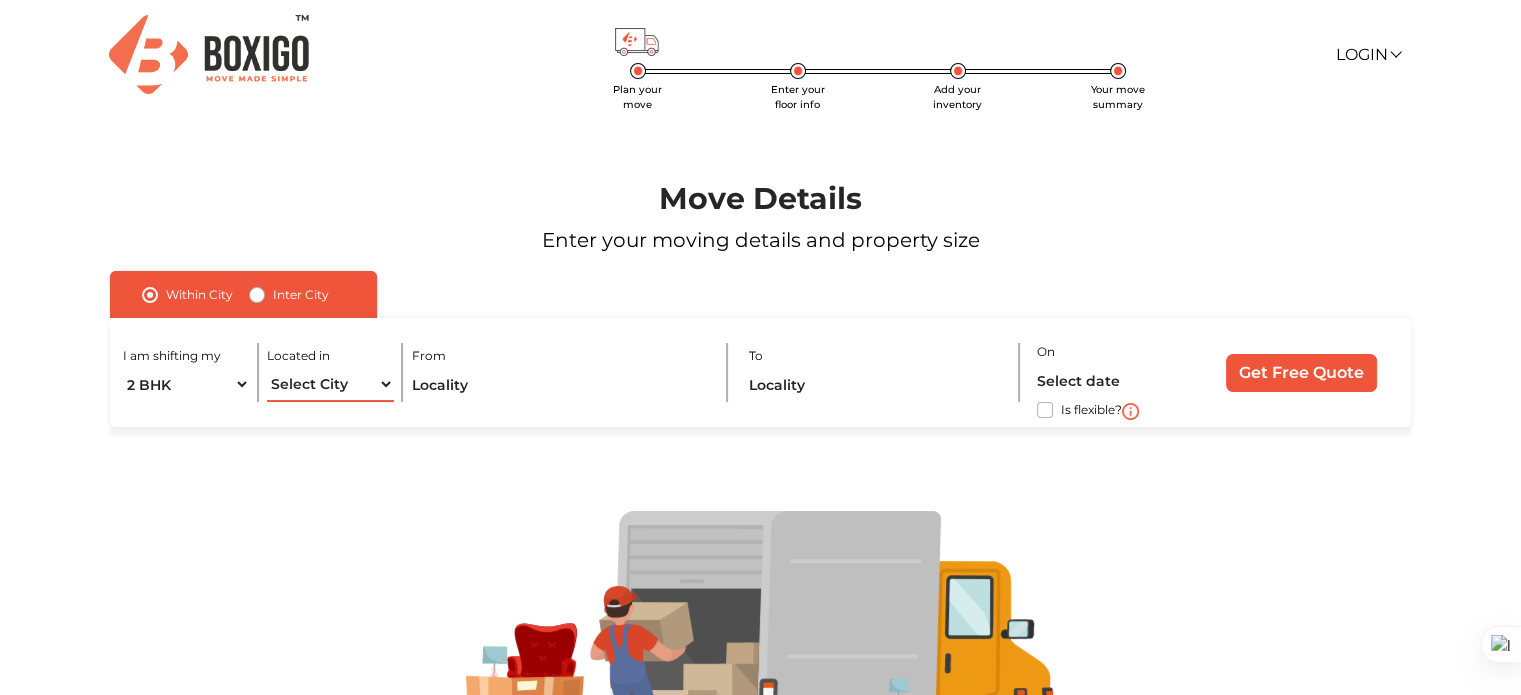 click on "Select City Bangalore Bengaluru Bhopal Bhubaneswar Chennai Coimbatore Cuttack Delhi Gulbarga Gurugram Guwahati Hyderabad Indore Jaipur Kalyan & Dombivali Kochi Kolkata Lucknow Madurai Mangalore Mumbai Mysore Navi Mumbai Noida Patna Pune Raipur Secunderabad Siliguri Srirangam Thane Thiruvananthapuram Vijayawada Visakhapatnam Warangal" at bounding box center (330, 384) 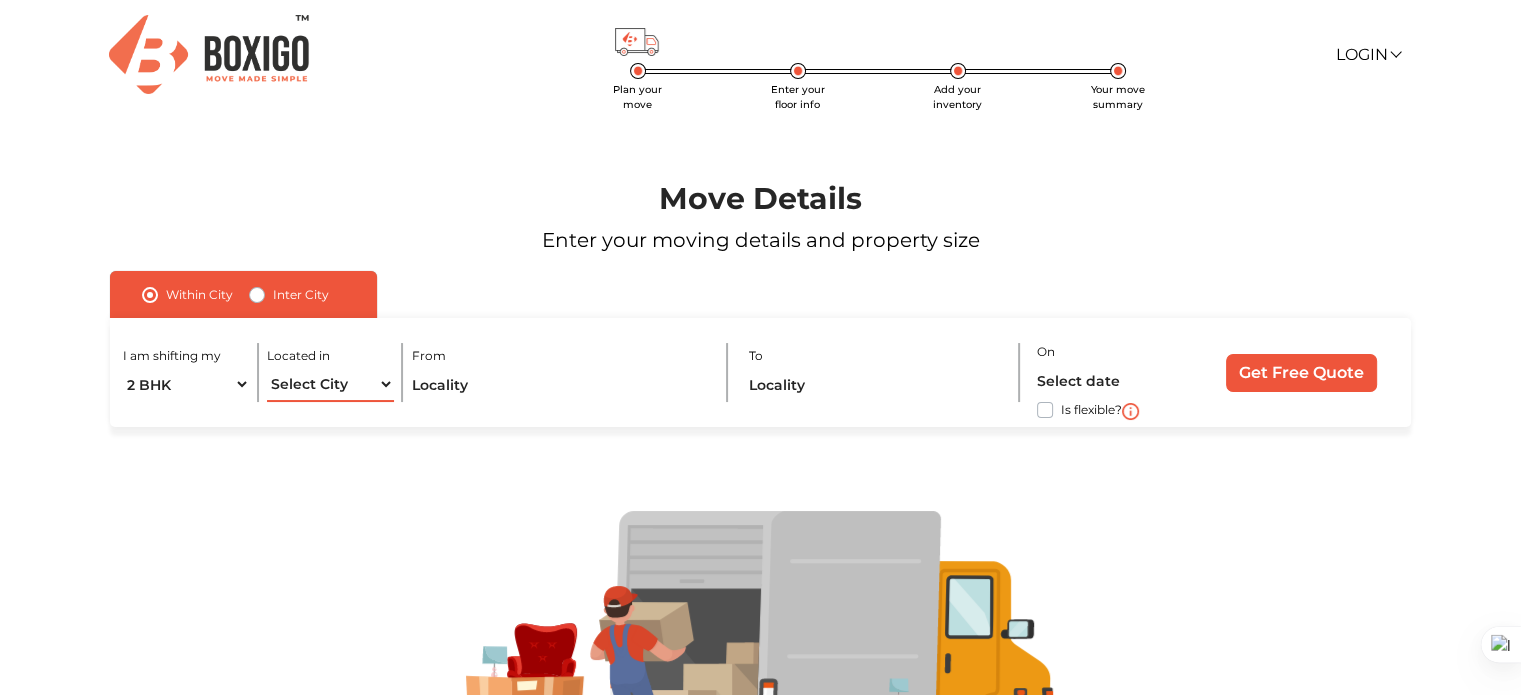 select on "Bangalore" 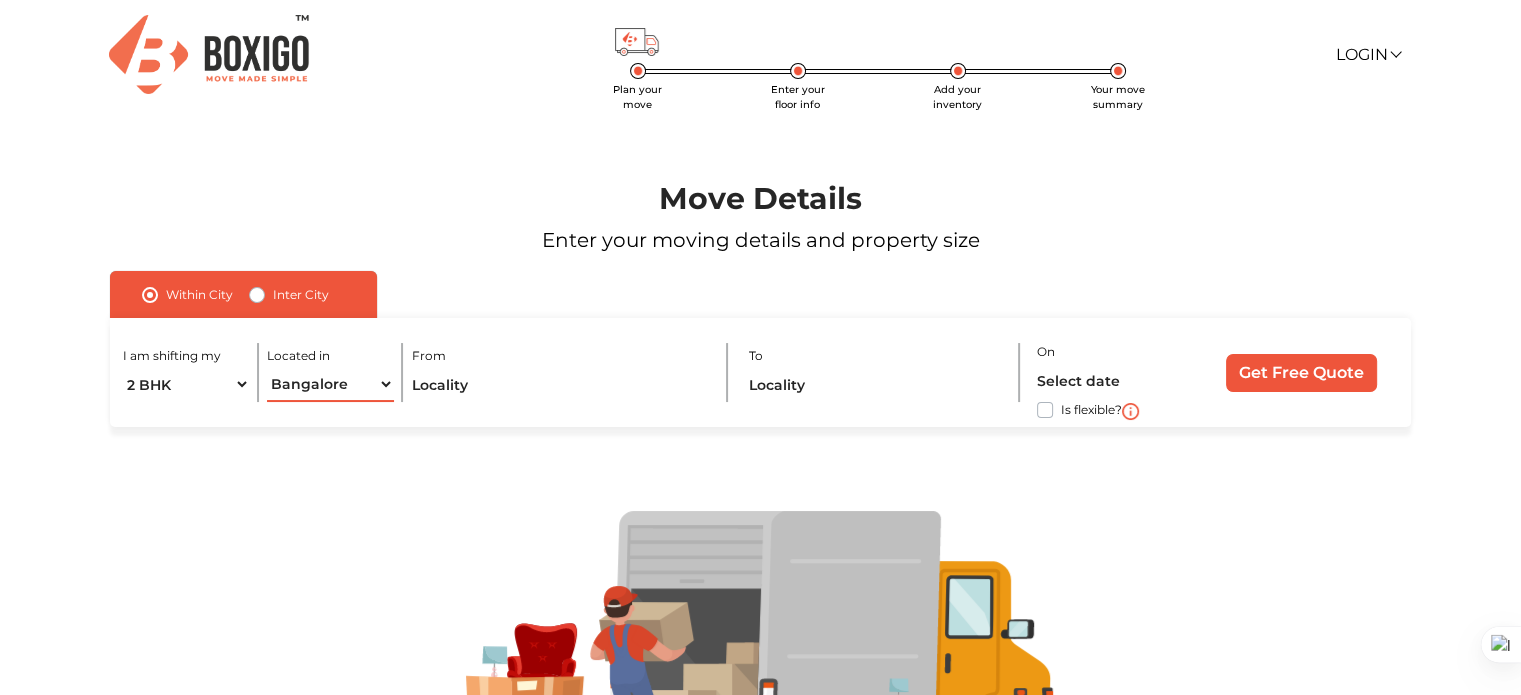 click on "Select City Bangalore Bengaluru Bhopal Bhubaneswar Chennai Coimbatore Cuttack Delhi Gulbarga Gurugram Guwahati Hyderabad Indore Jaipur Kalyan & Dombivali Kochi Kolkata Lucknow Madurai Mangalore Mumbai Mysore Navi Mumbai Noida Patna Pune Raipur Secunderabad Siliguri Srirangam Thane Thiruvananthapuram Vijayawada Visakhapatnam Warangal" at bounding box center (330, 384) 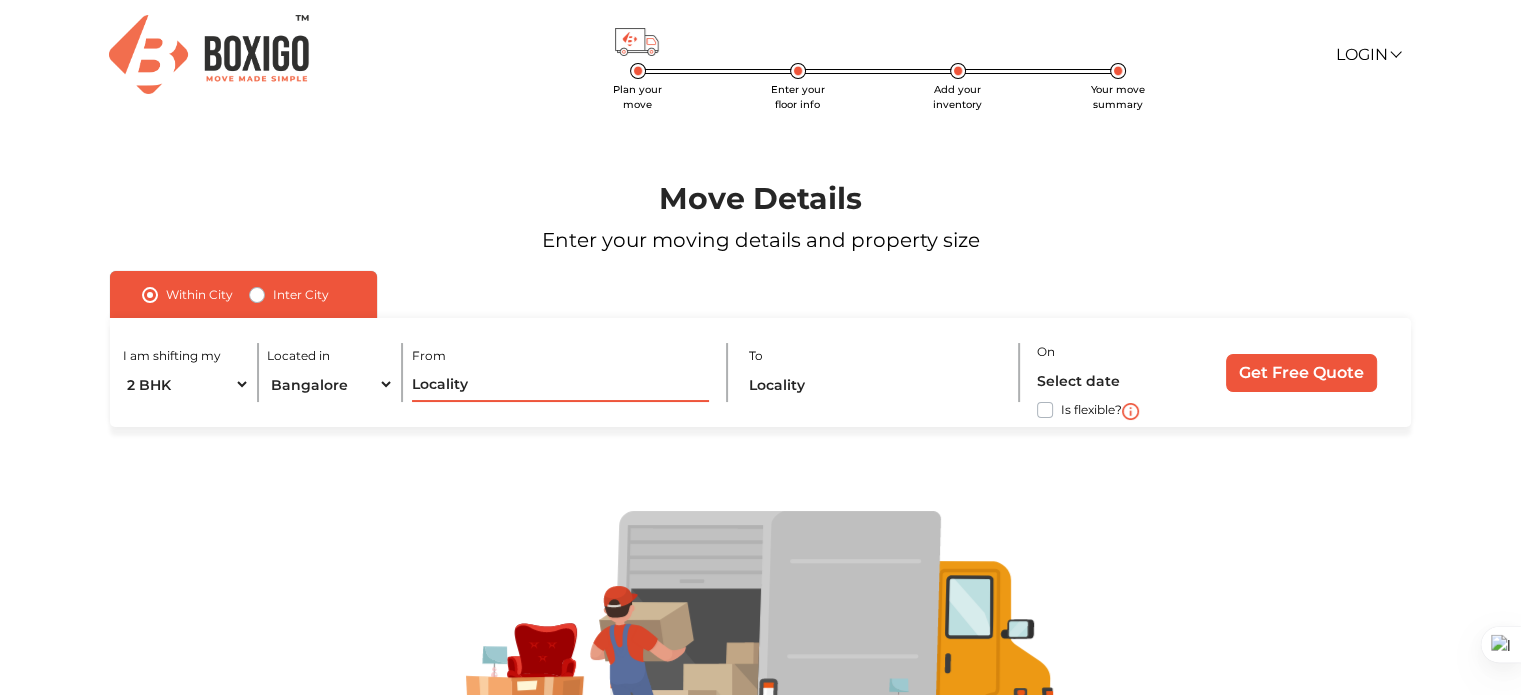 click at bounding box center (561, 384) 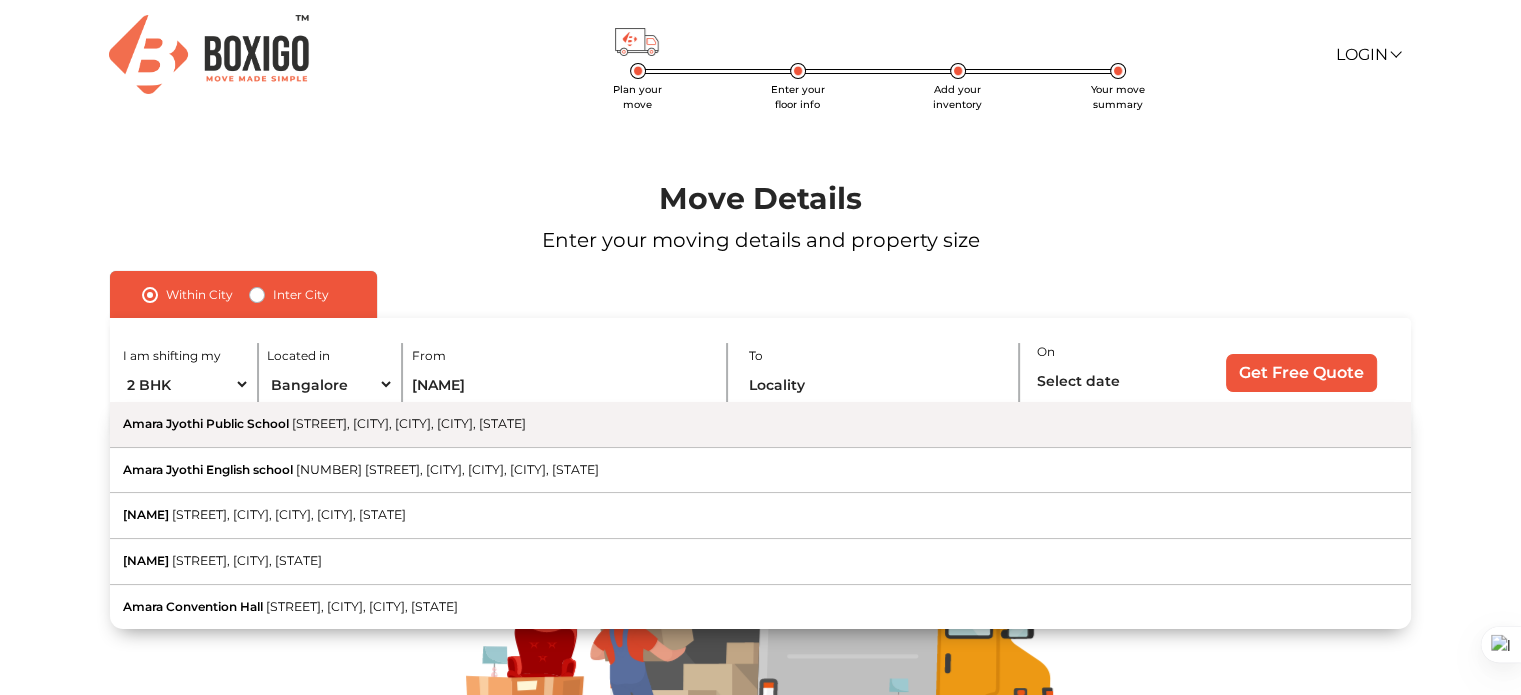 click on "[FIRST] [LAST], [STREET], [CITY], [CITY], [CITY], [STATE]" at bounding box center [760, 425] 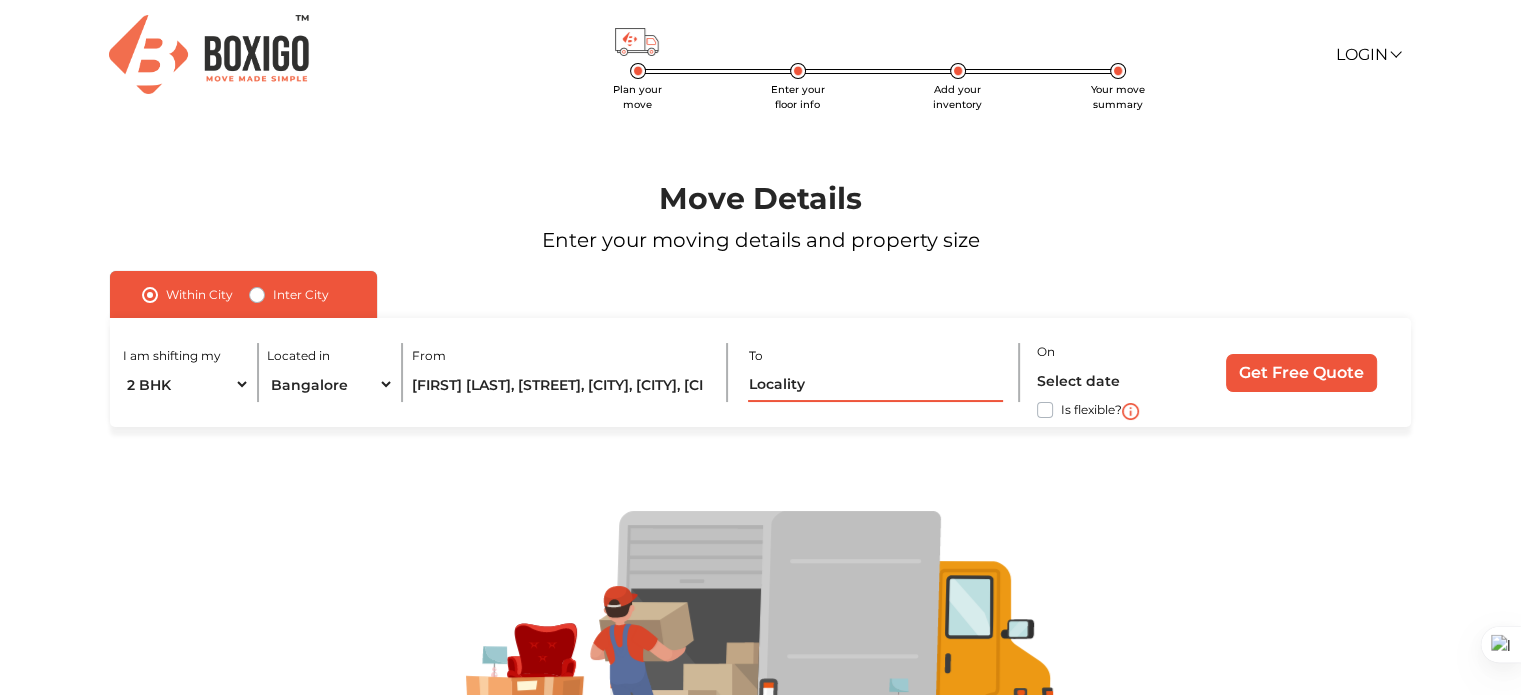 click at bounding box center [875, 384] 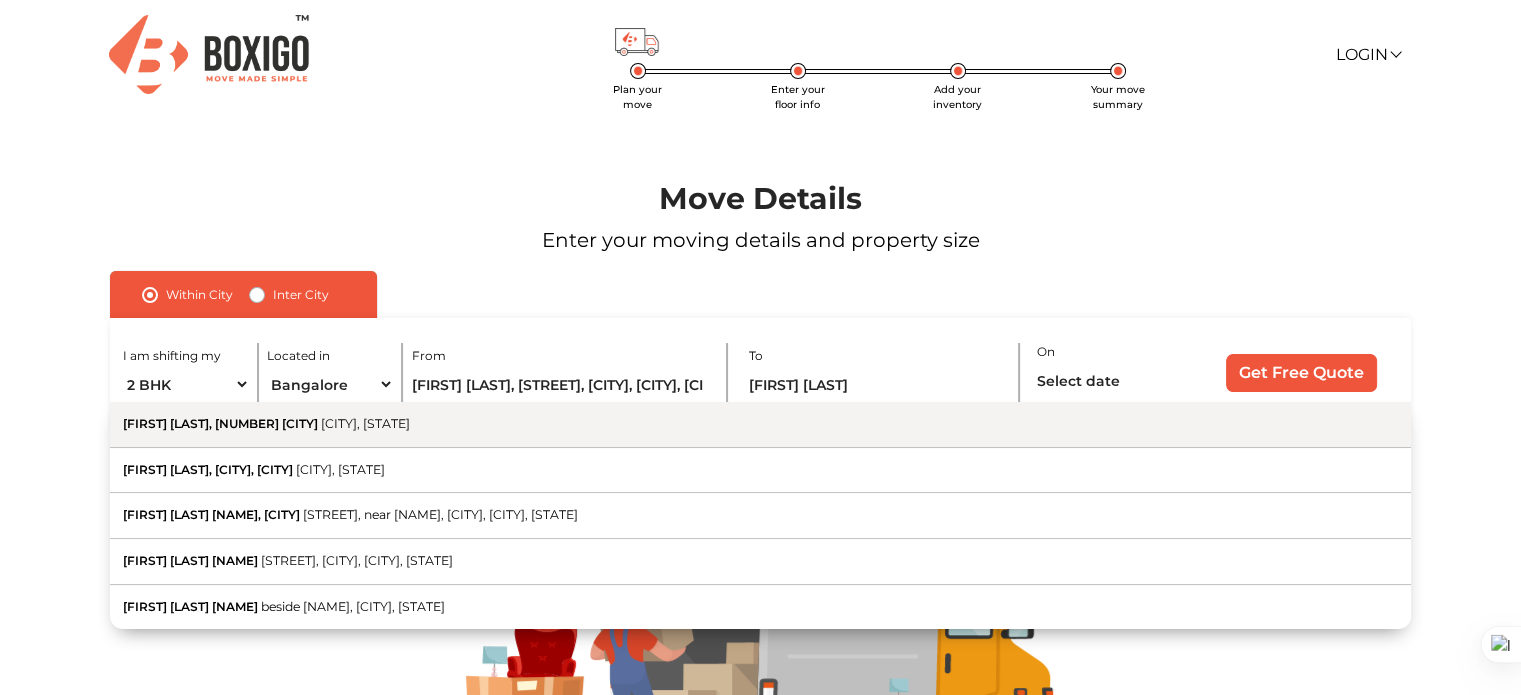 click on "[CITY], [STATE]" at bounding box center (365, 423) 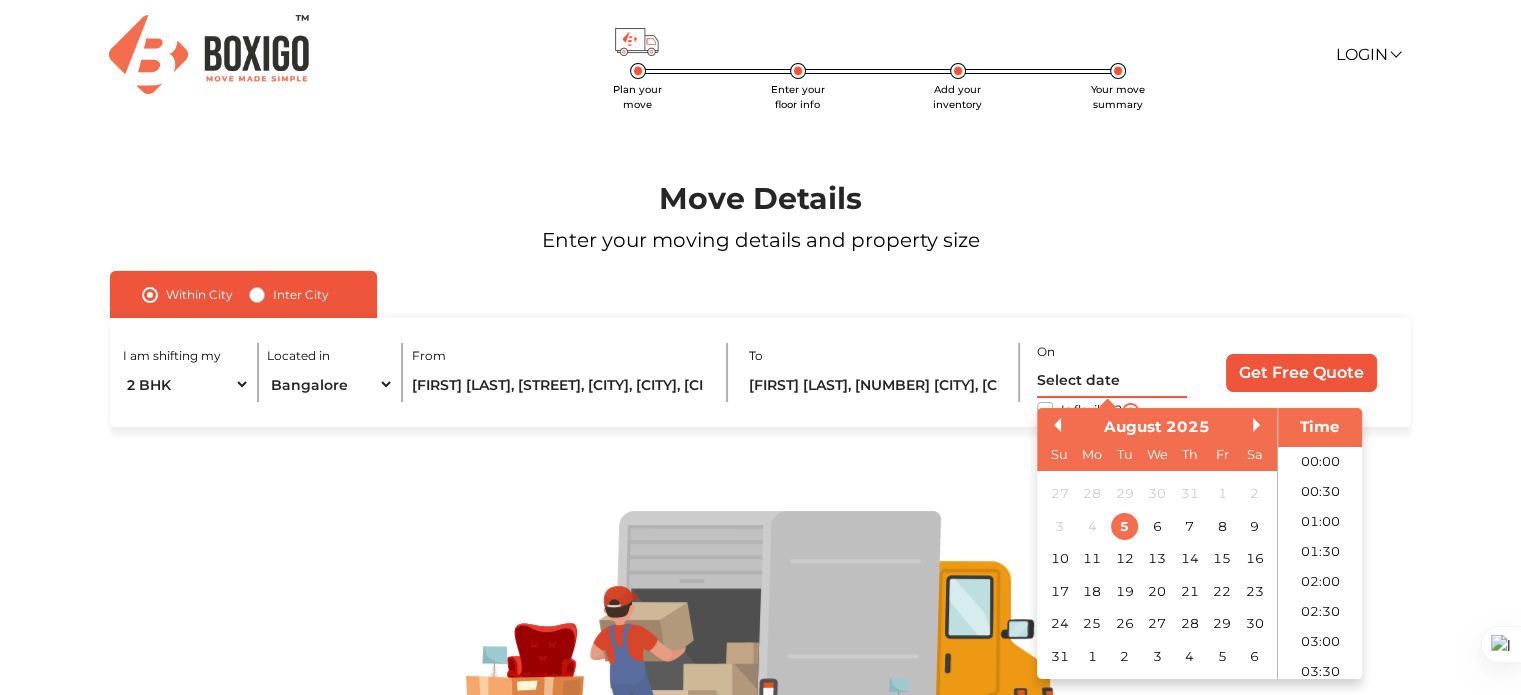 click at bounding box center [1112, 380] 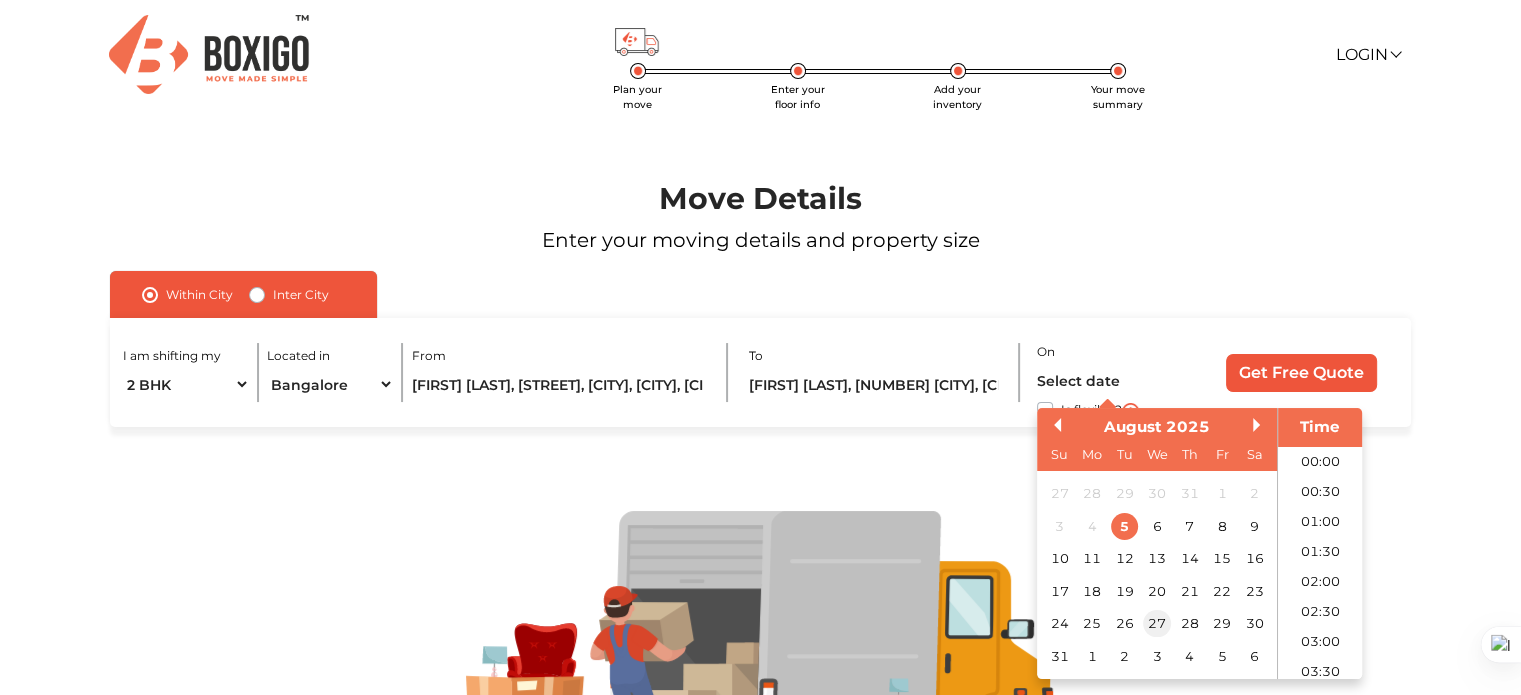 click on "27" at bounding box center [1157, 624] 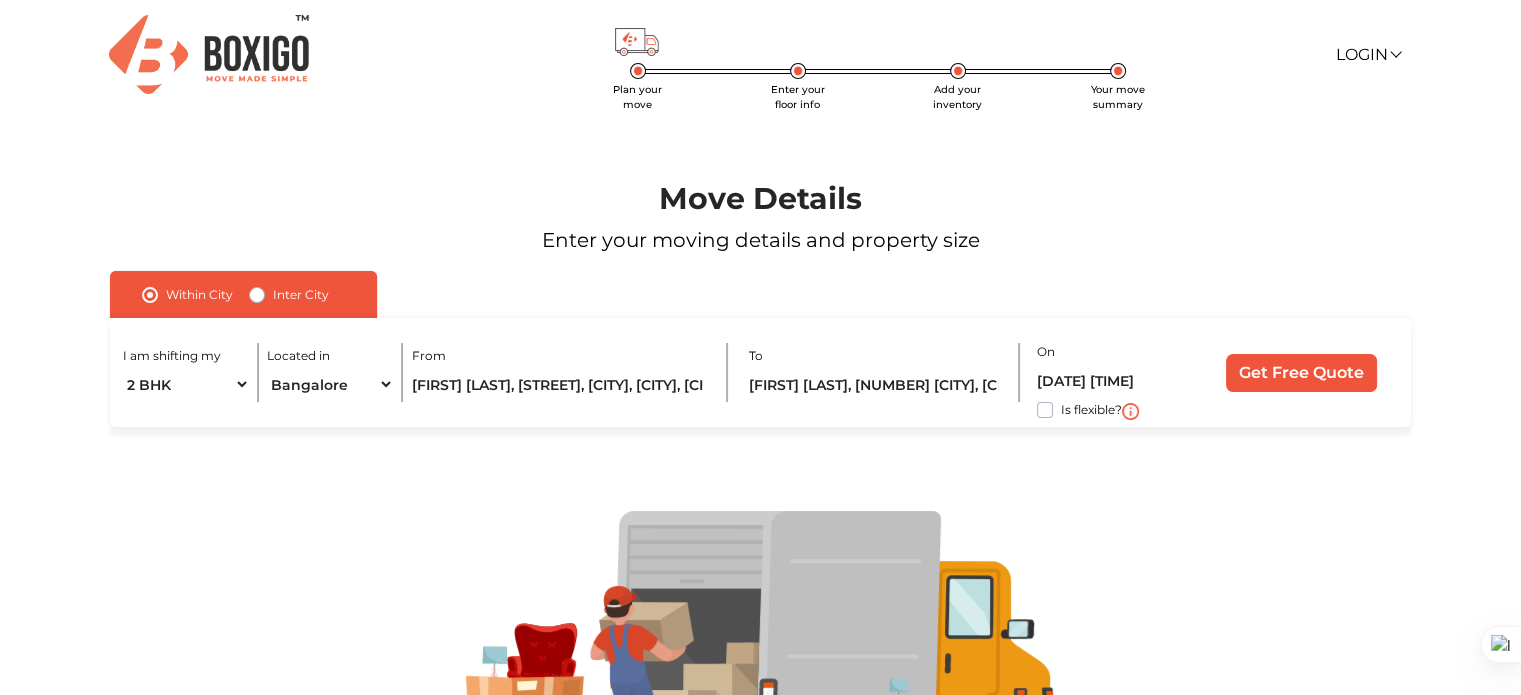 click on "Enter your moving details and property size" at bounding box center (760, 240) 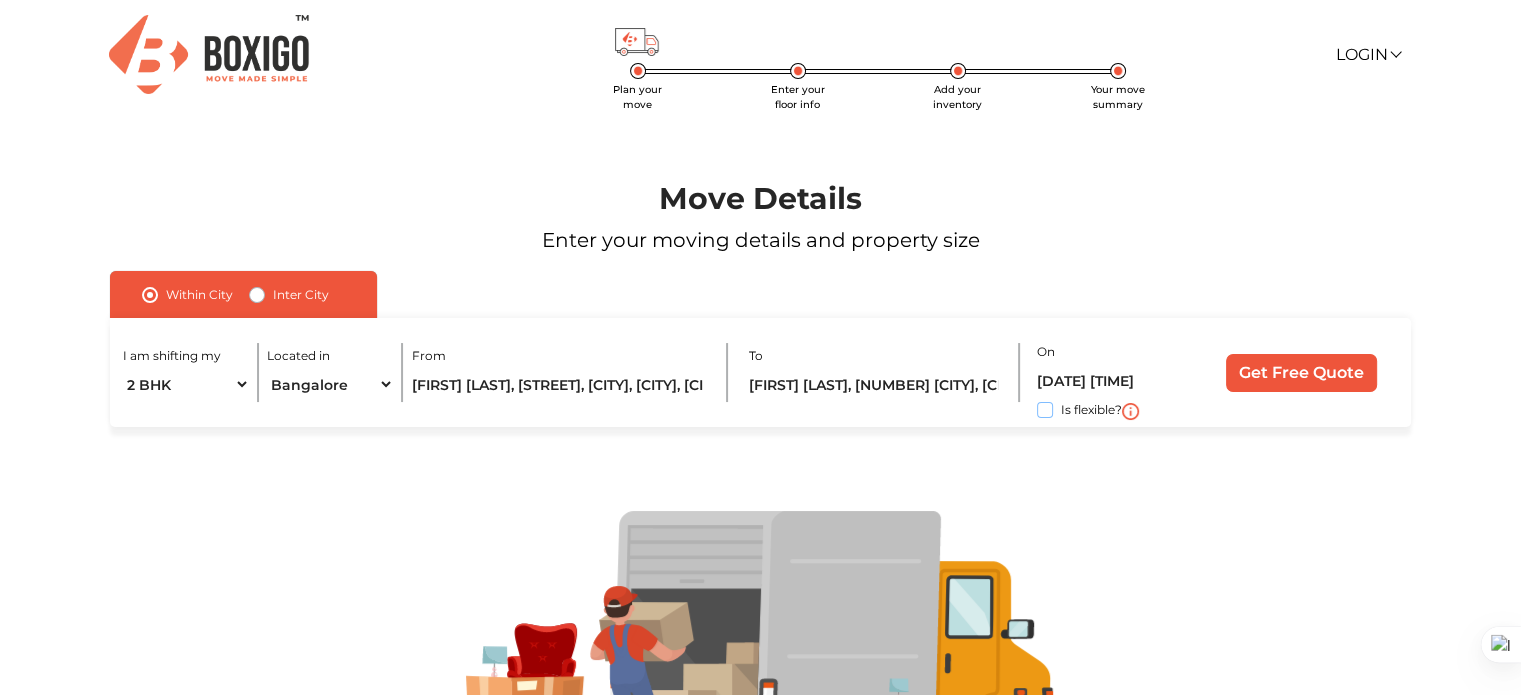 checkbox on "true" 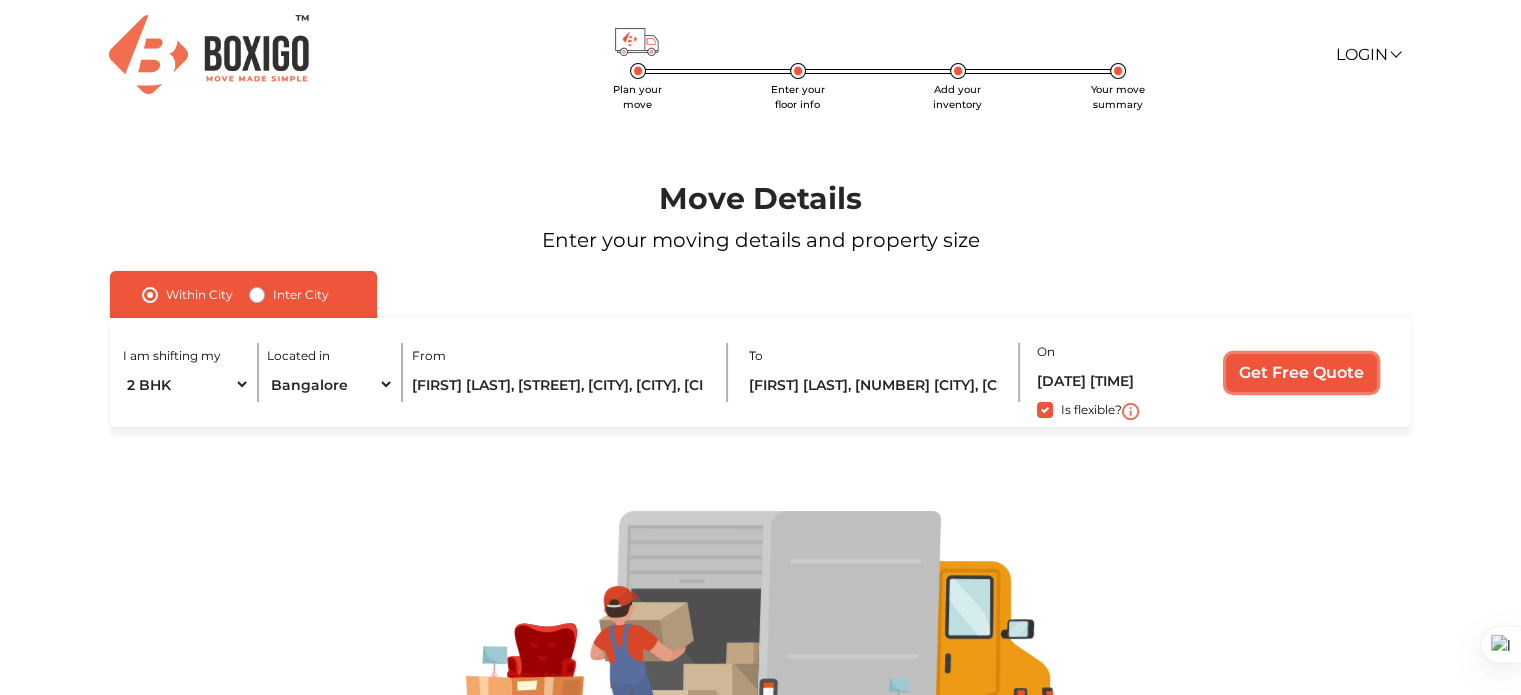 click on "Get Free Quote" at bounding box center (1301, 373) 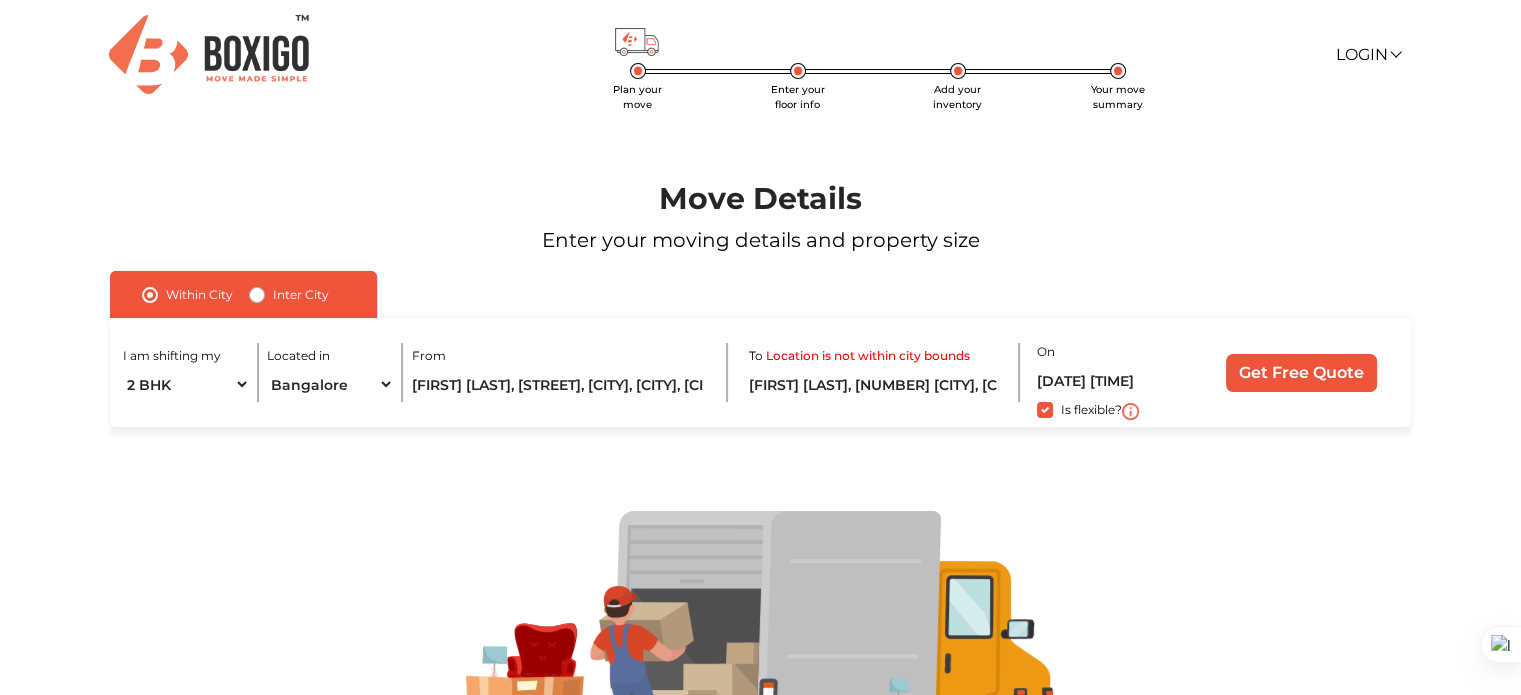 click on "Inter City" at bounding box center (301, 295) 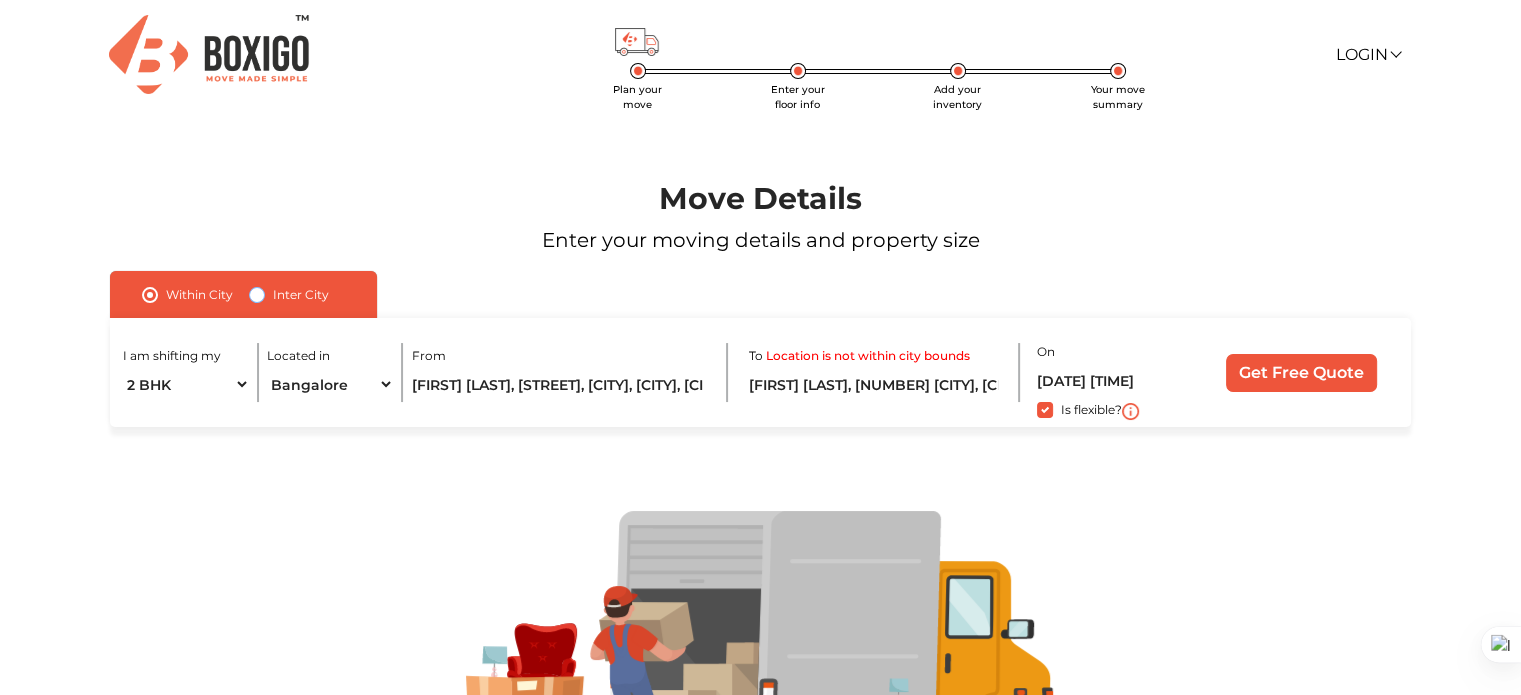 click on "Inter City" at bounding box center [257, 293] 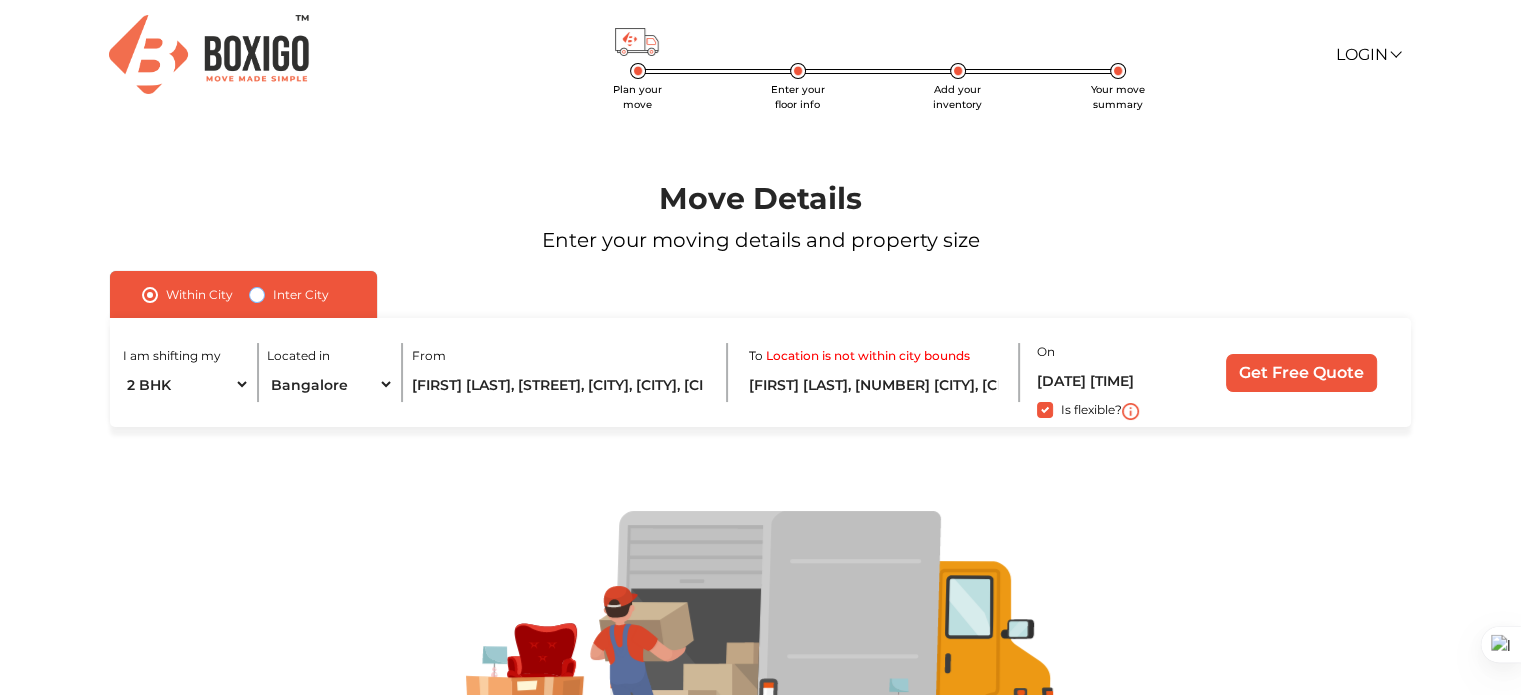 radio on "true" 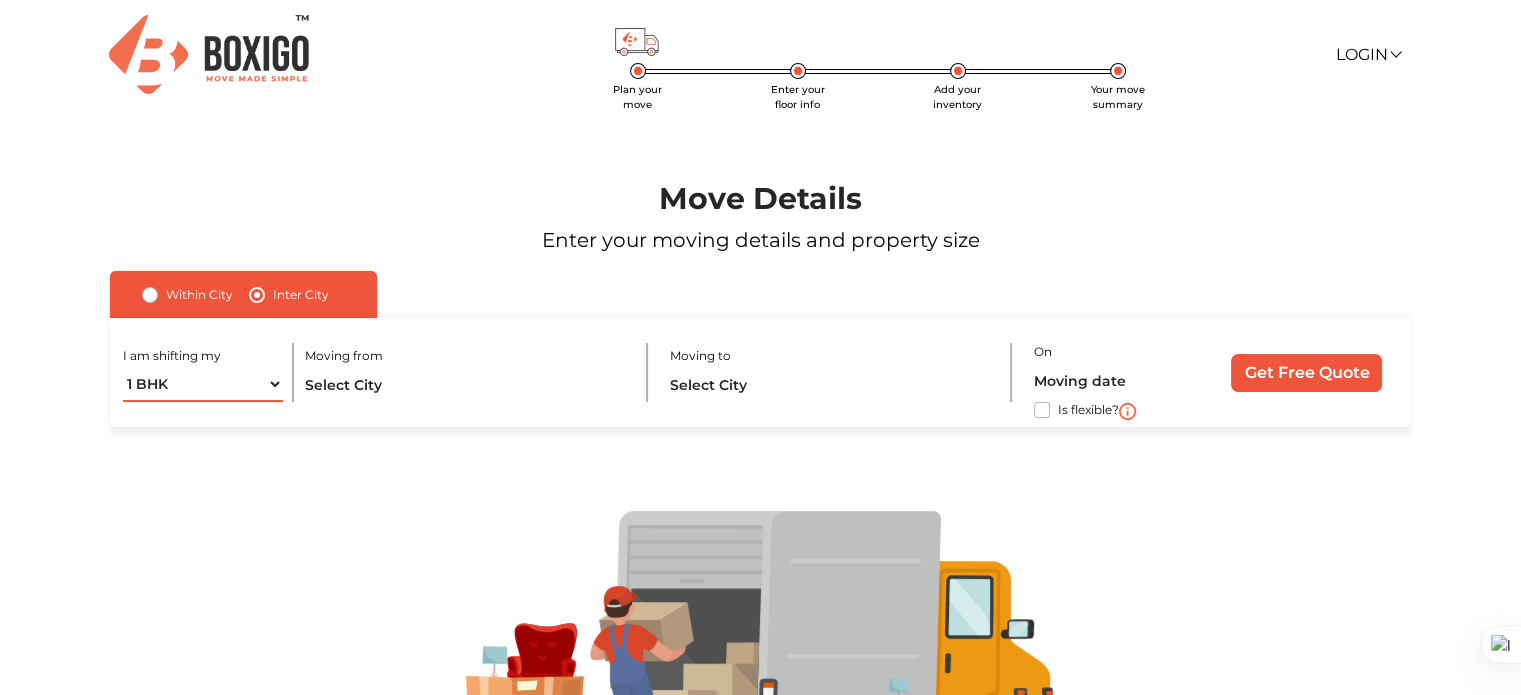 click on "1 BHK 2 BHK 3 BHK 3 + BHK FEW ITEMS" at bounding box center [203, 384] 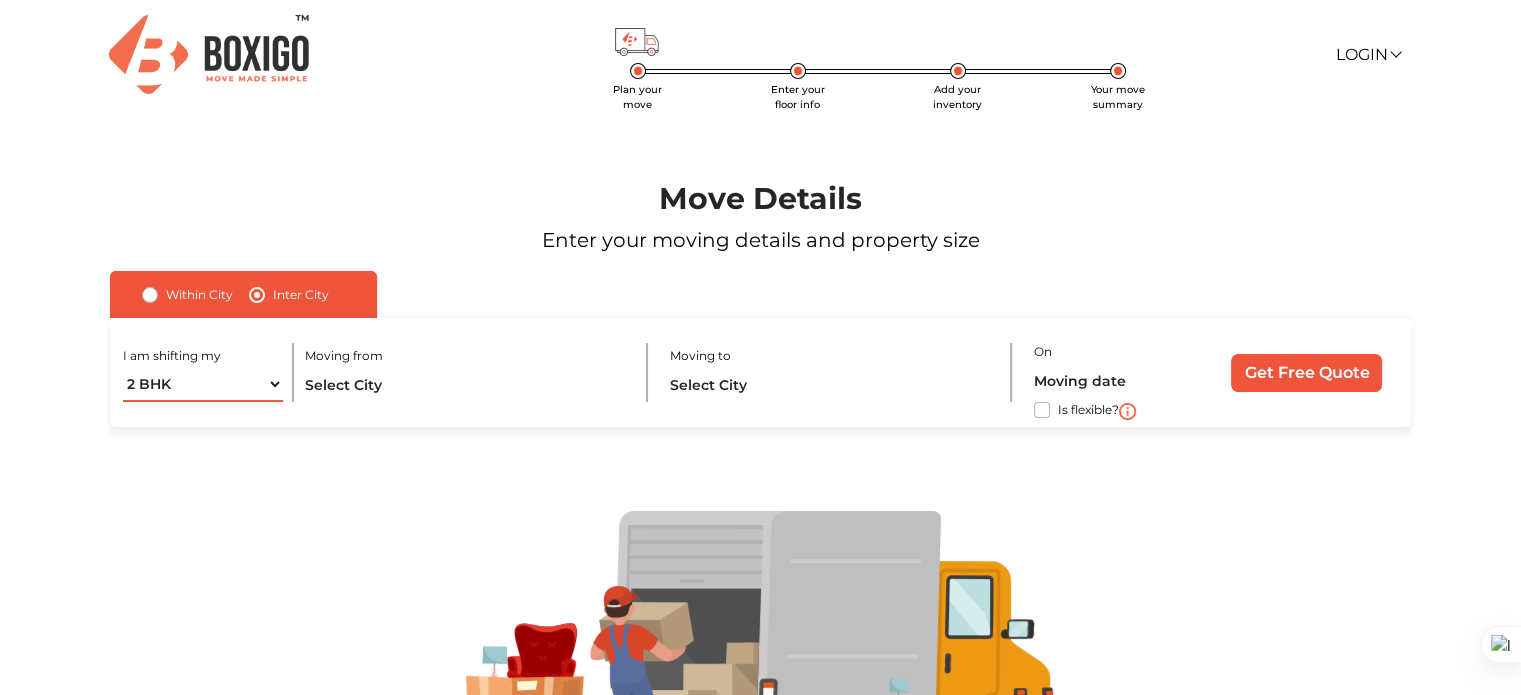 click on "1 BHK 2 BHK 3 BHK 3 + BHK FEW ITEMS" at bounding box center (203, 384) 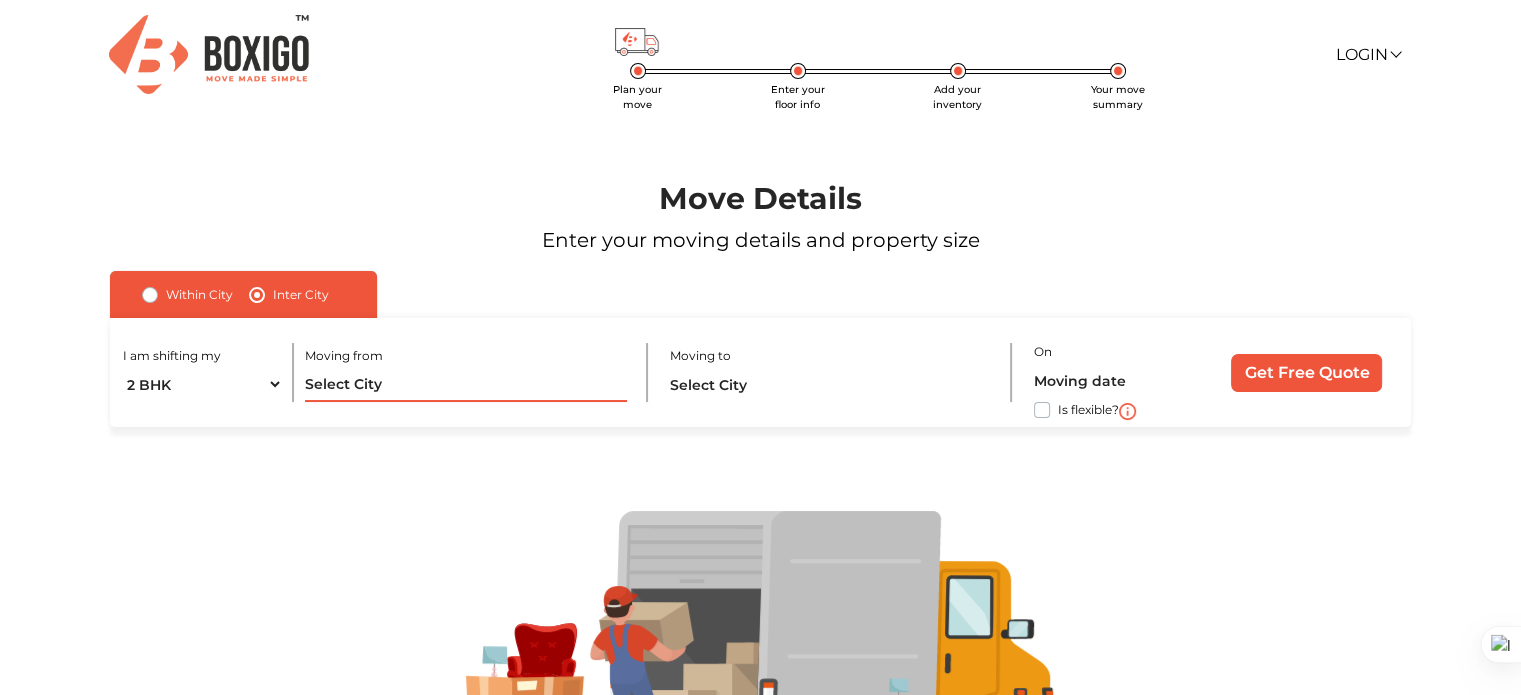 click at bounding box center (466, 384) 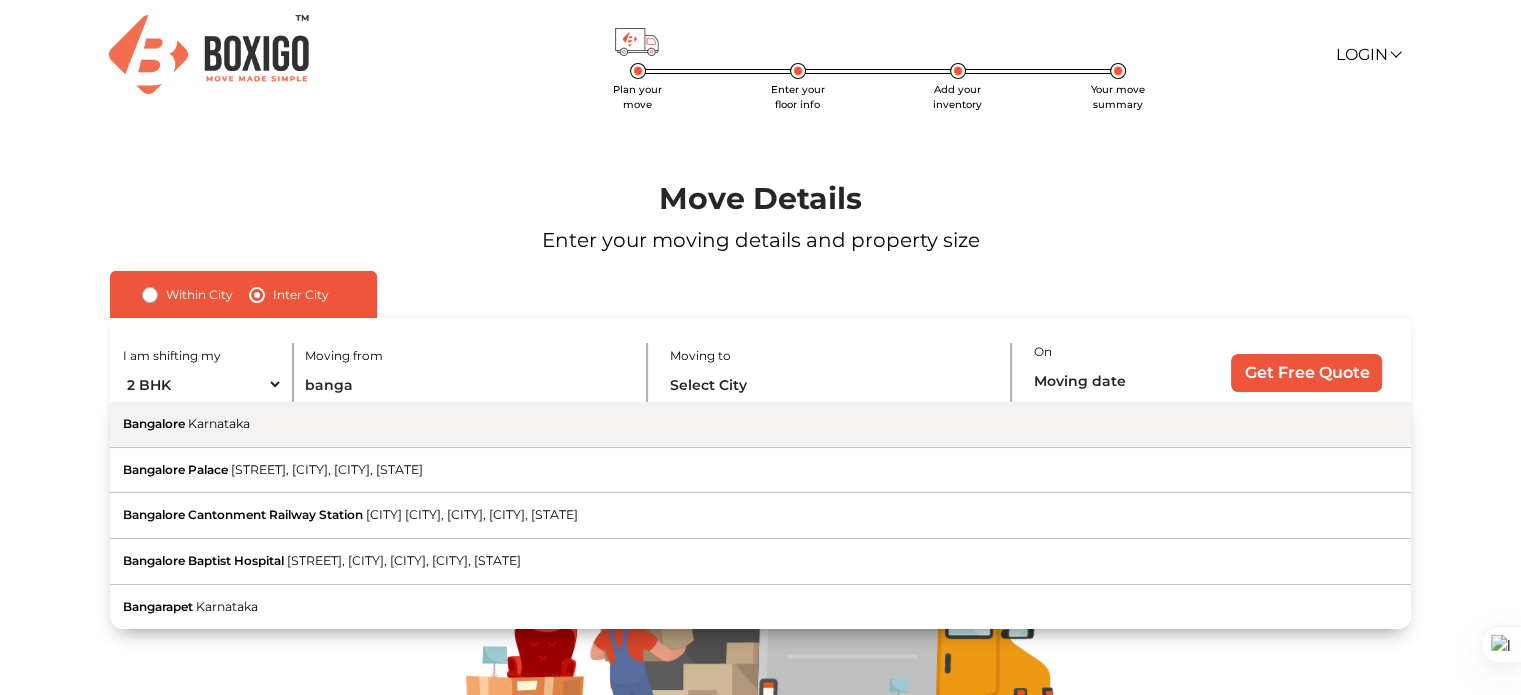 click on "Bangalore Karnataka" at bounding box center [760, 425] 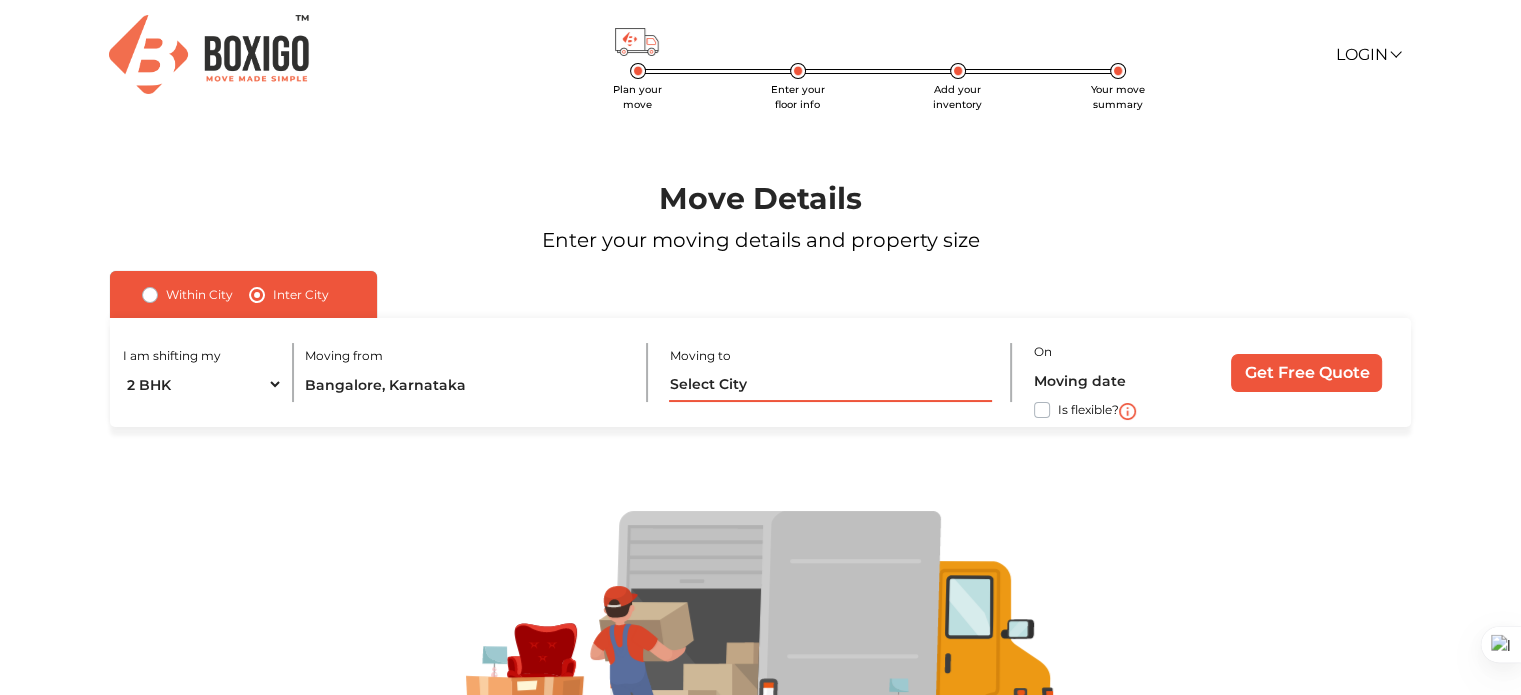 click at bounding box center [830, 384] 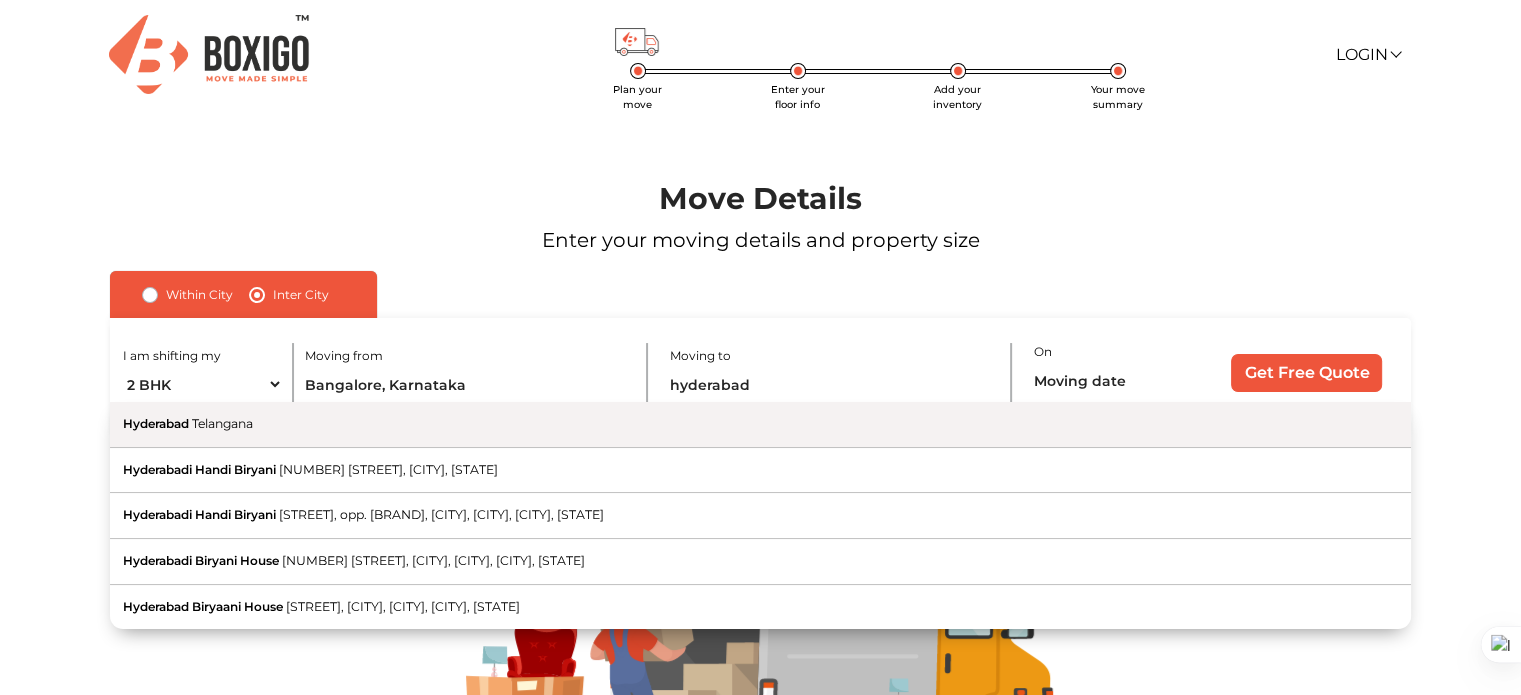 click on "[CITY] [STATE]" at bounding box center [760, 425] 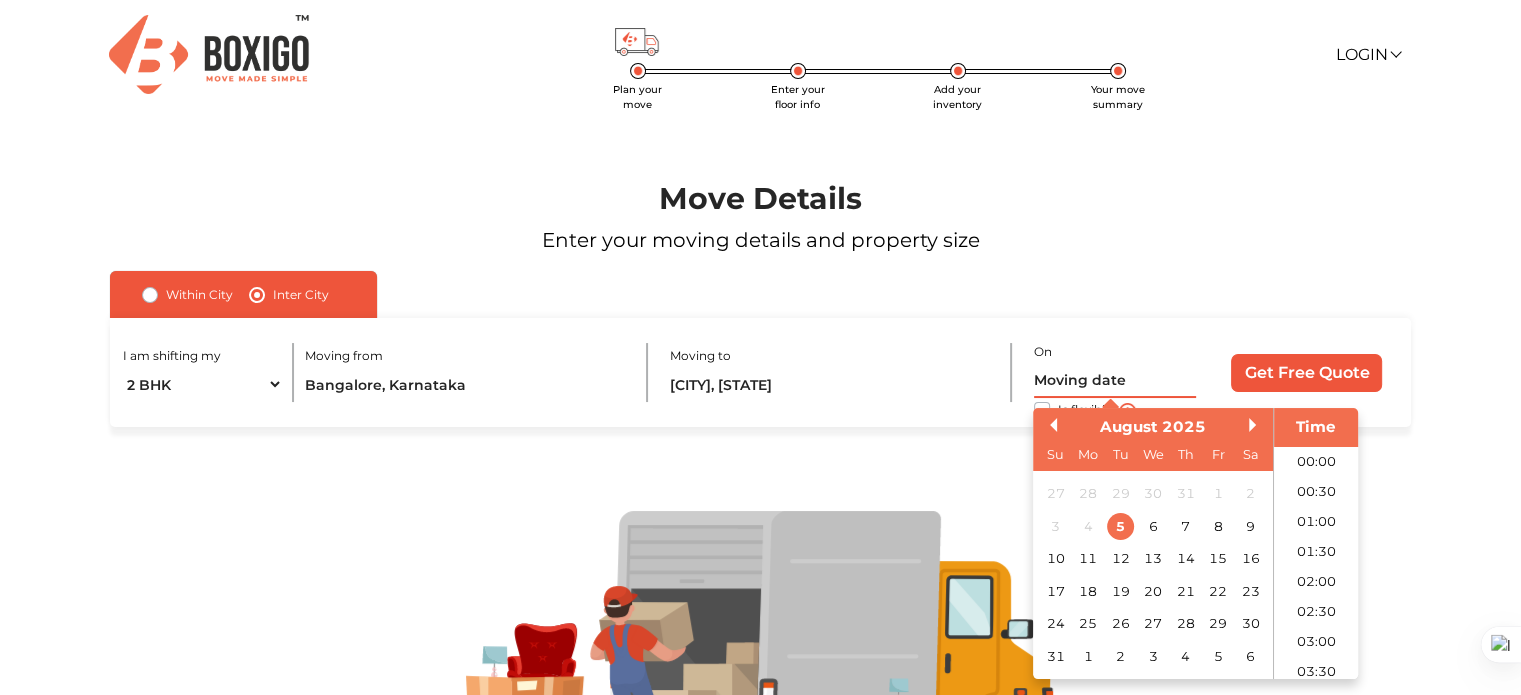 click at bounding box center [1115, 380] 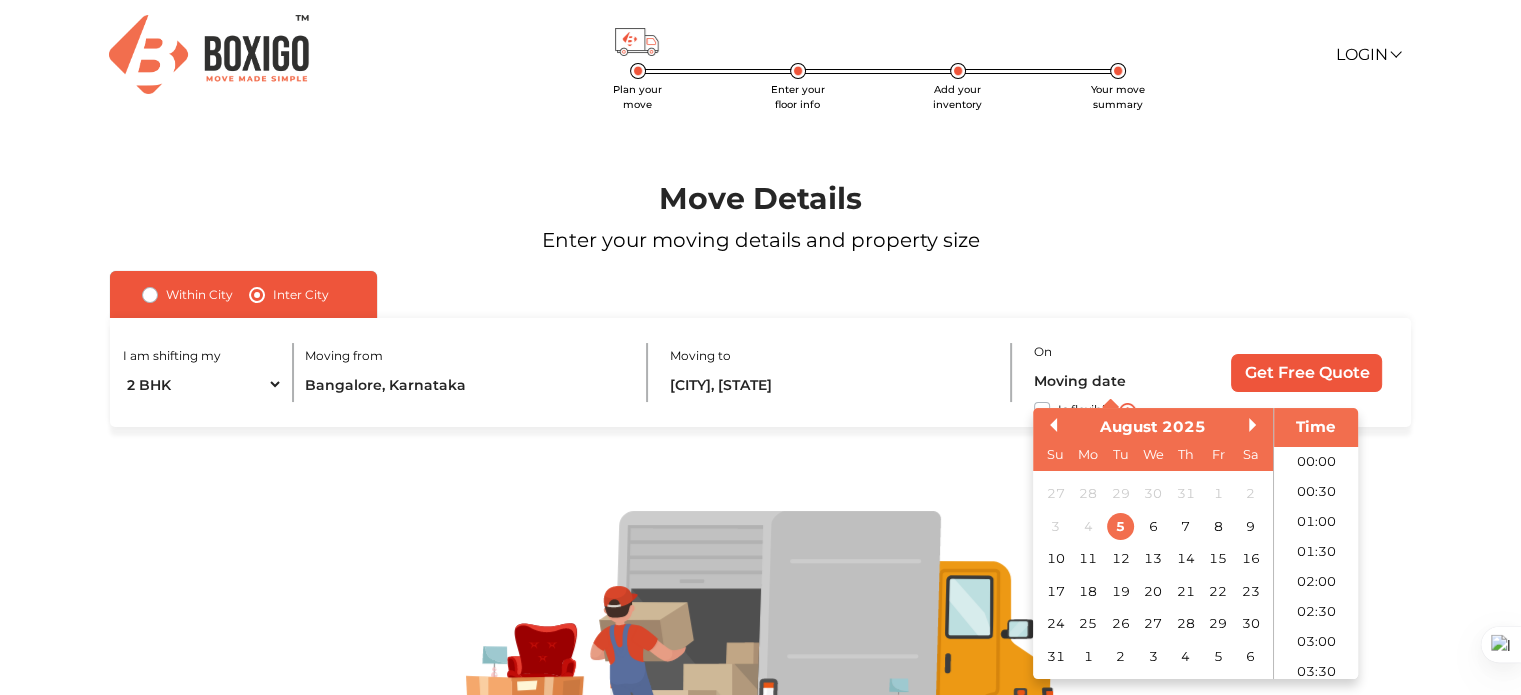 click on "27" at bounding box center [1153, 624] 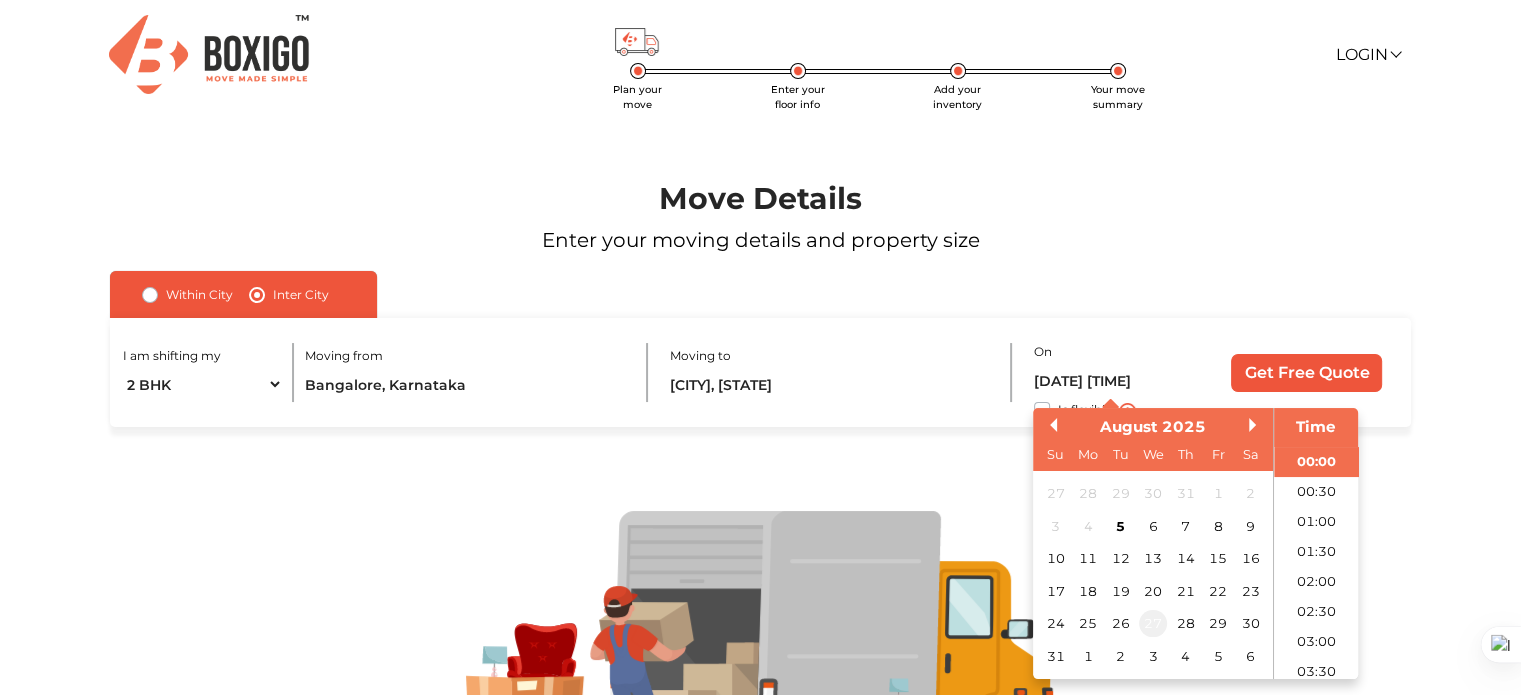 click on "27" at bounding box center (1153, 624) 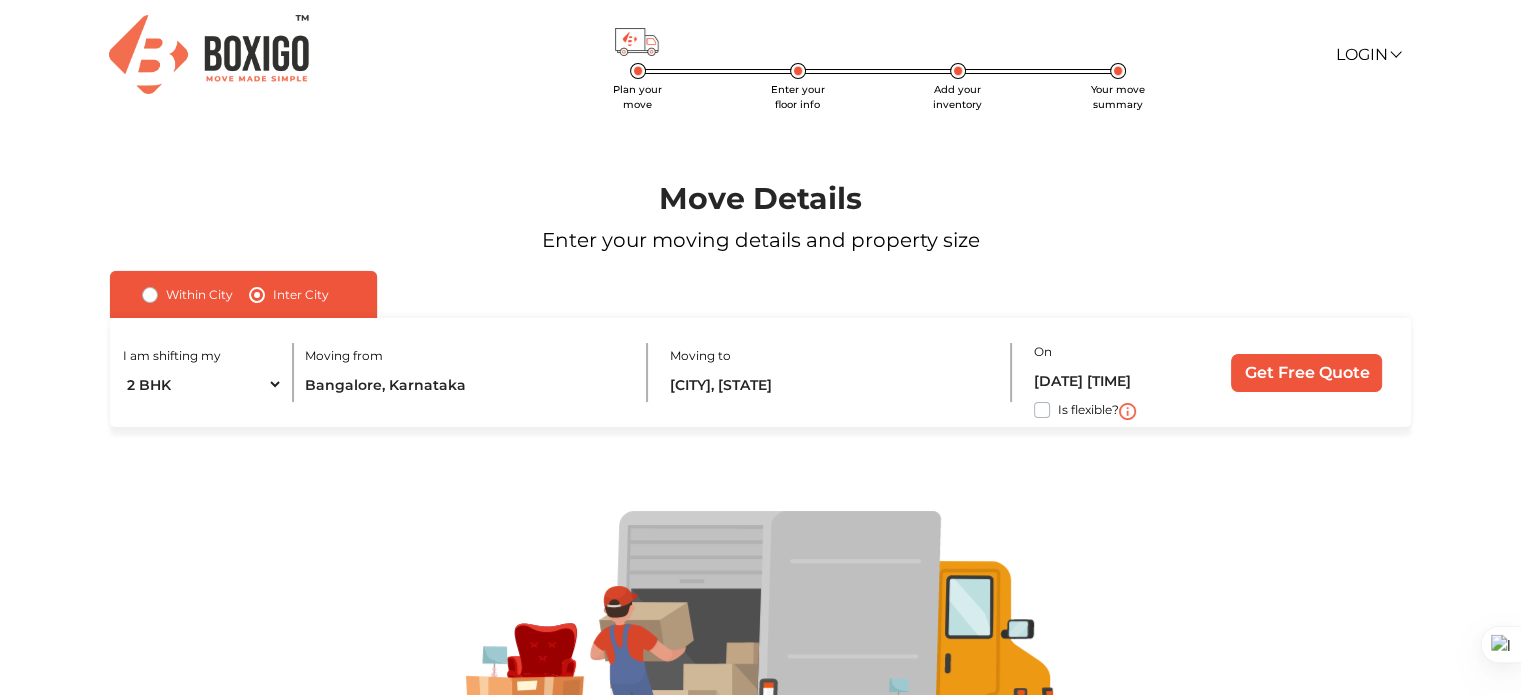 click at bounding box center (760, 646) 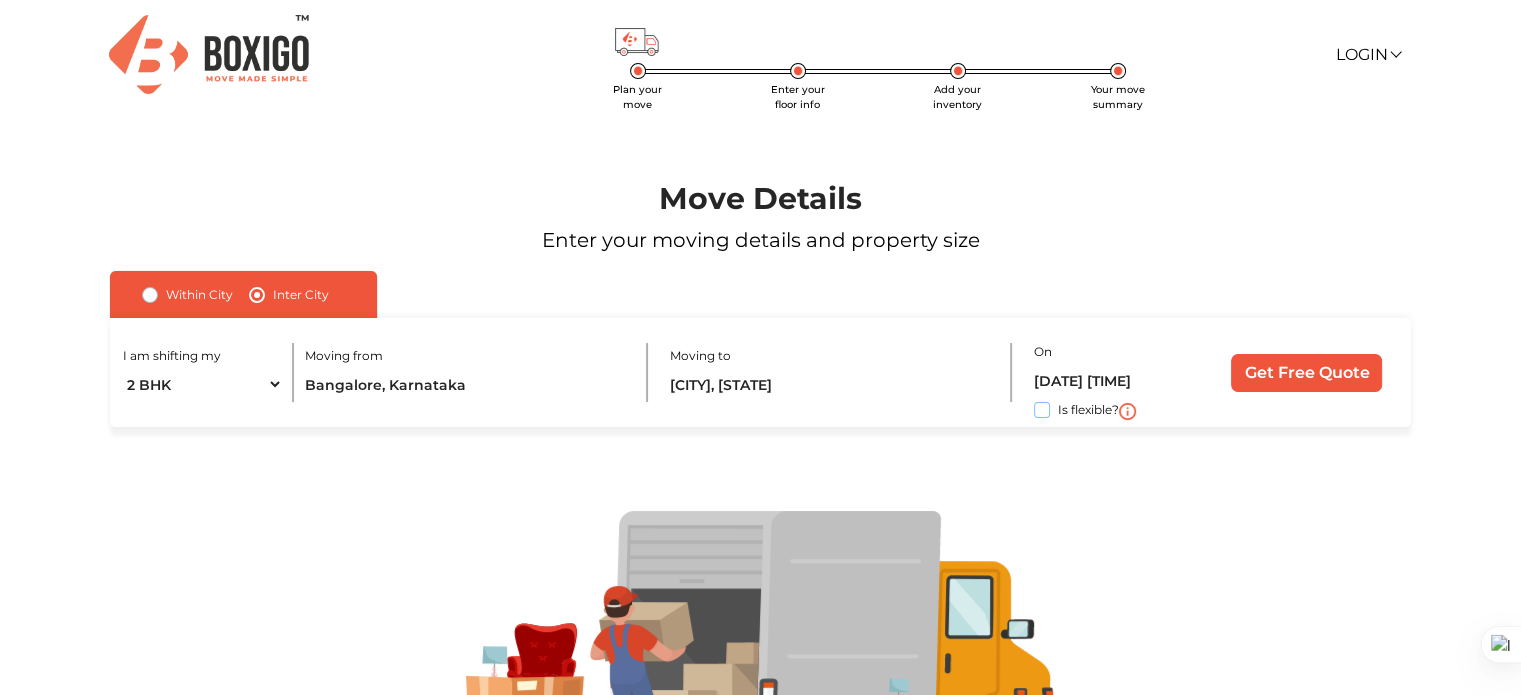 click on "Is flexible?" at bounding box center (118, 408) 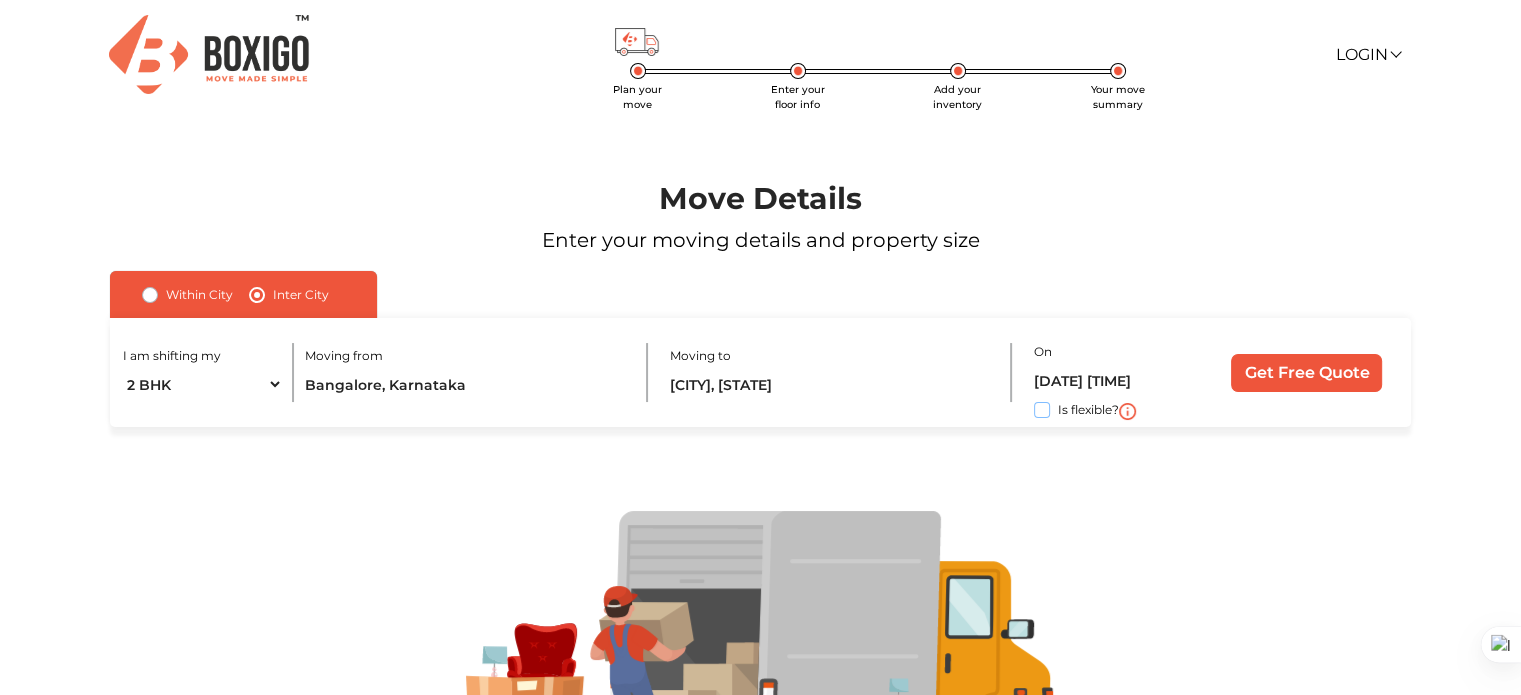 checkbox on "true" 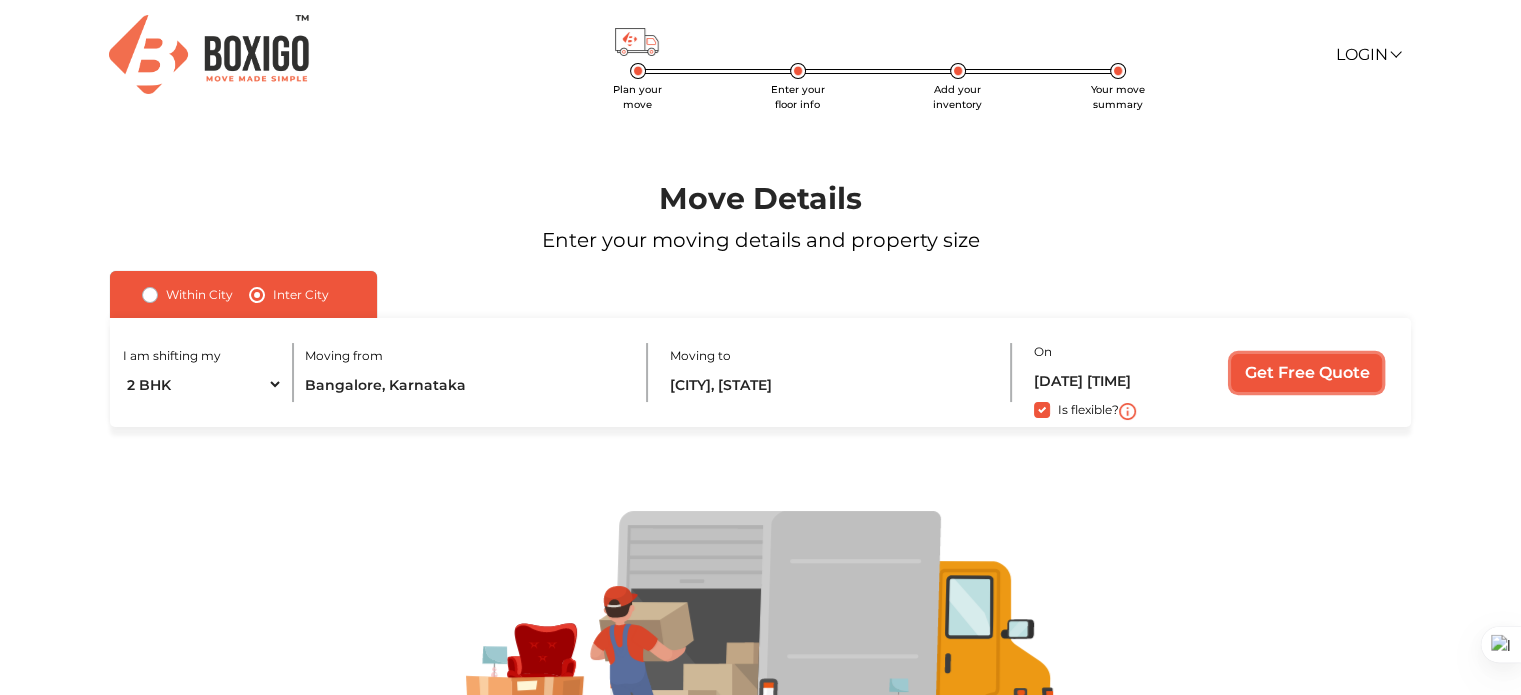 click on "Get Free Quote" at bounding box center (1306, 373) 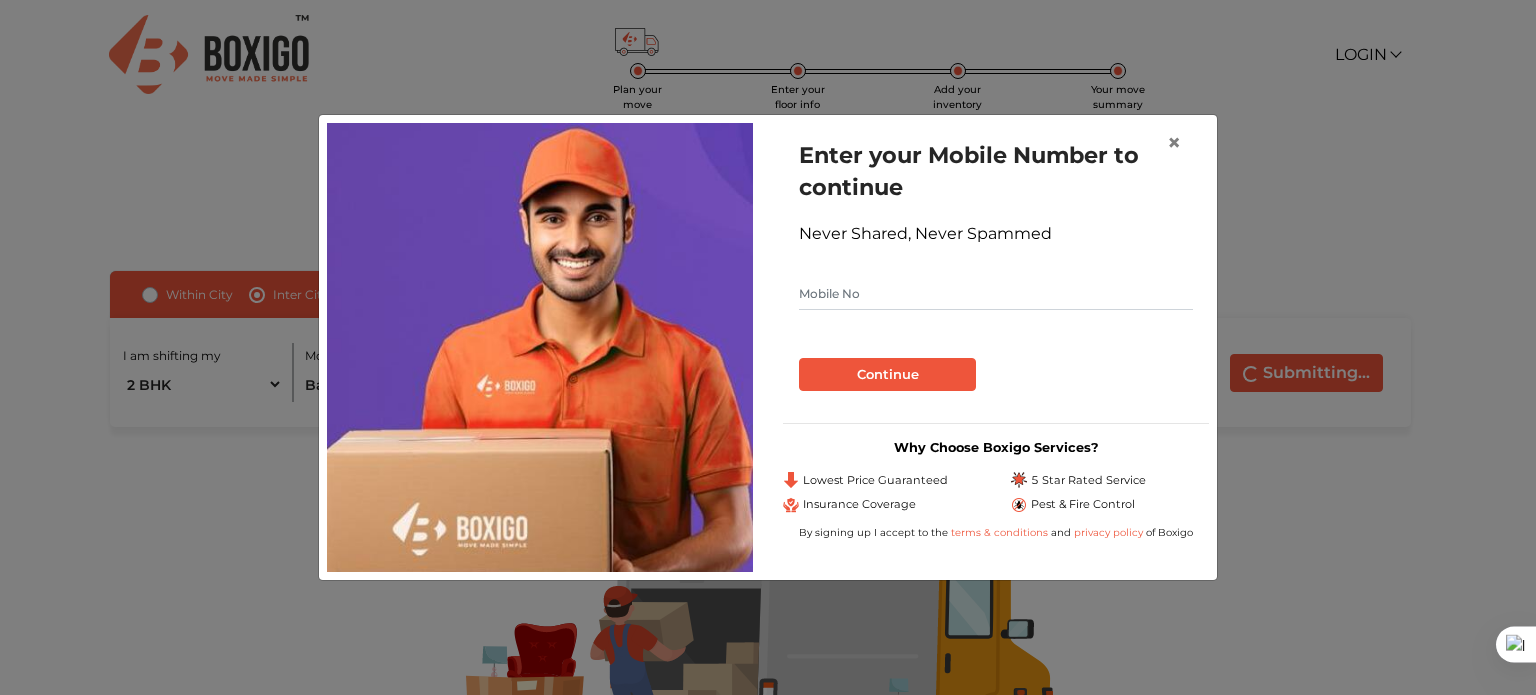 click at bounding box center [996, 294] 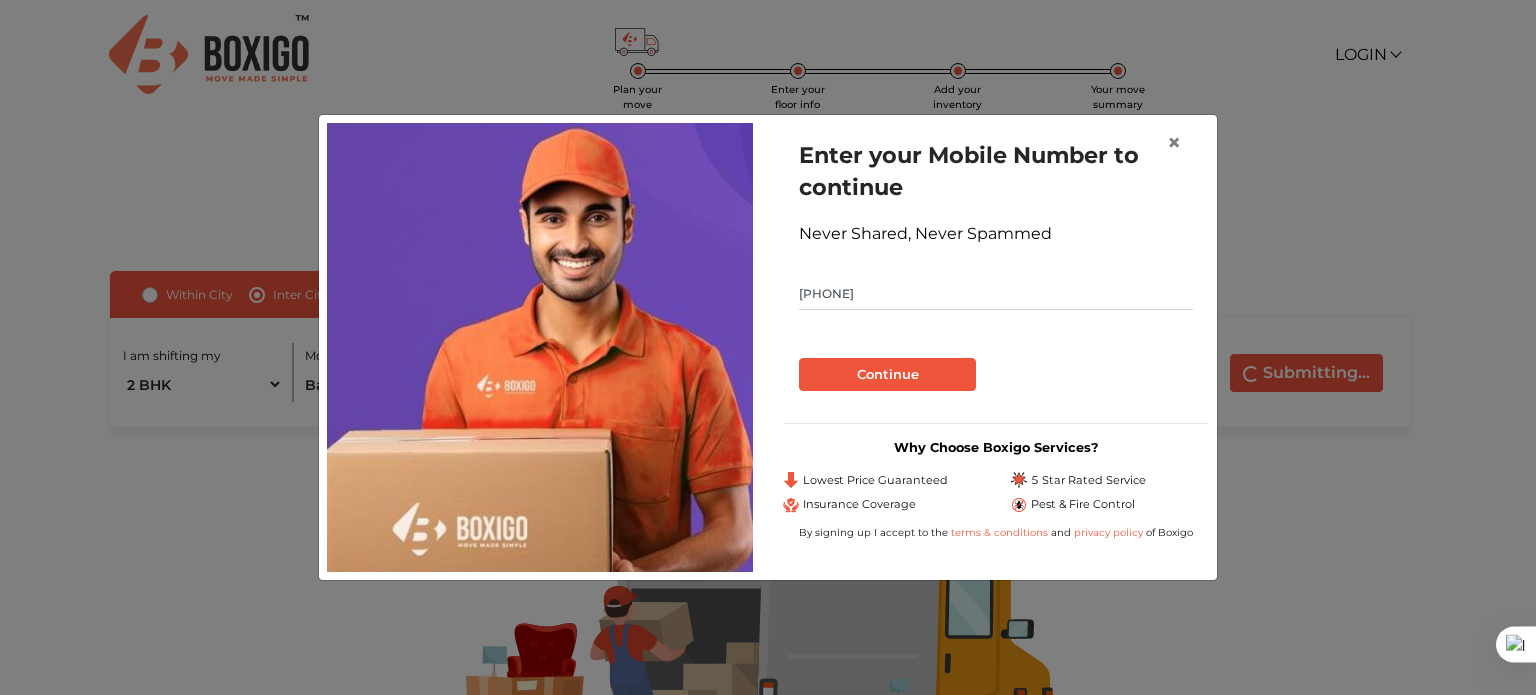 type on "[PHONE]" 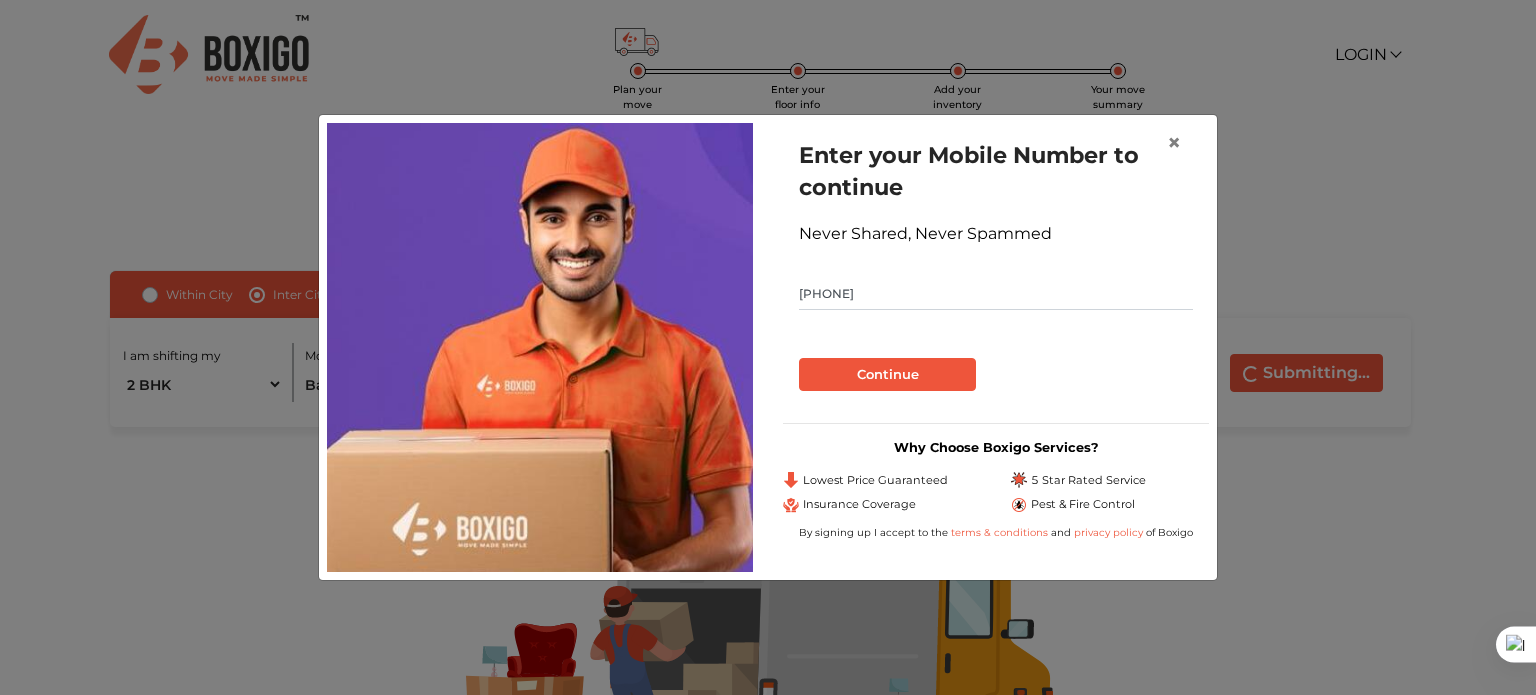 click on "Continue" at bounding box center [887, 375] 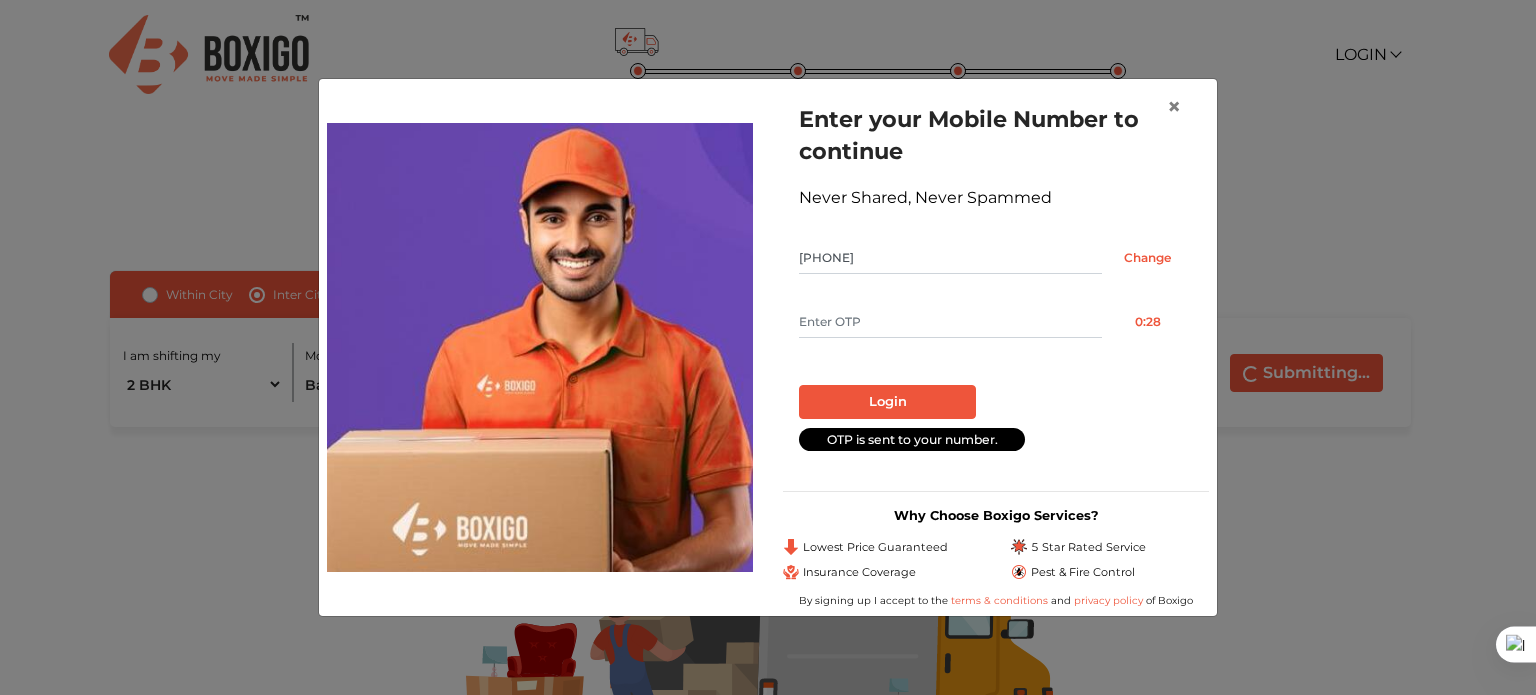 click on "Enter your Mobile Number to continue Never Shared, Never Spammed [PHONE] Change 0:28 Login   OTP is sent to your number." at bounding box center [996, 280] 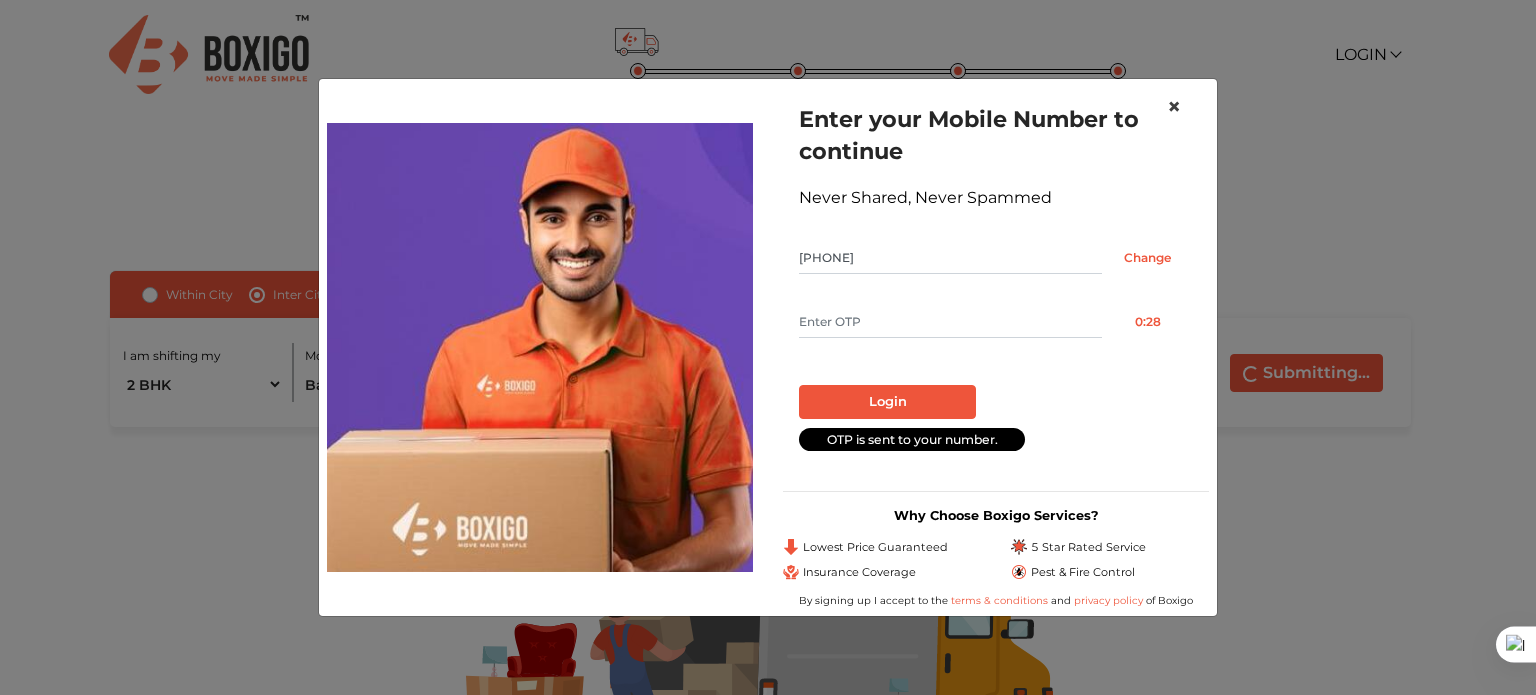 click on "×" at bounding box center [1174, 107] 